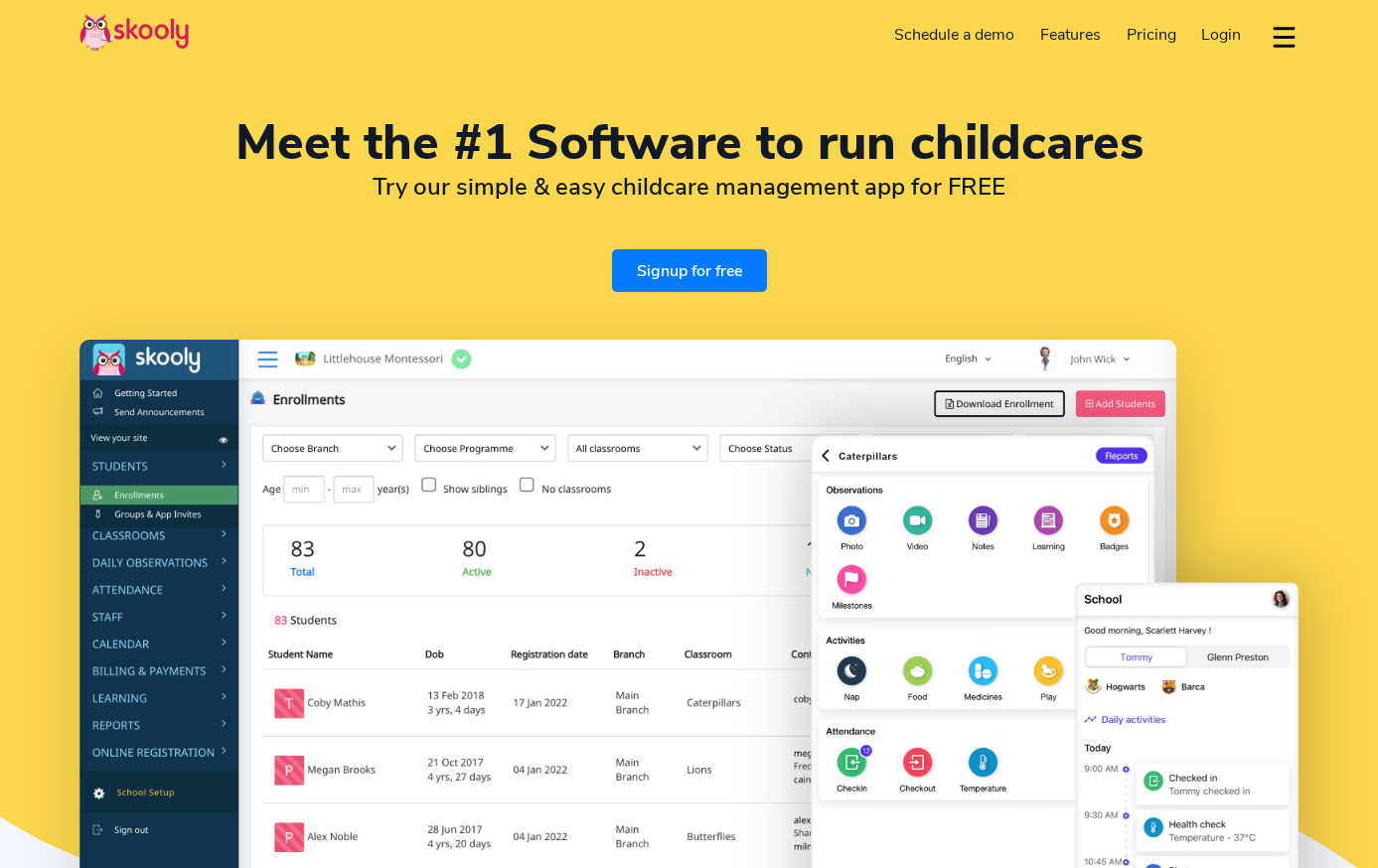 select on "en" 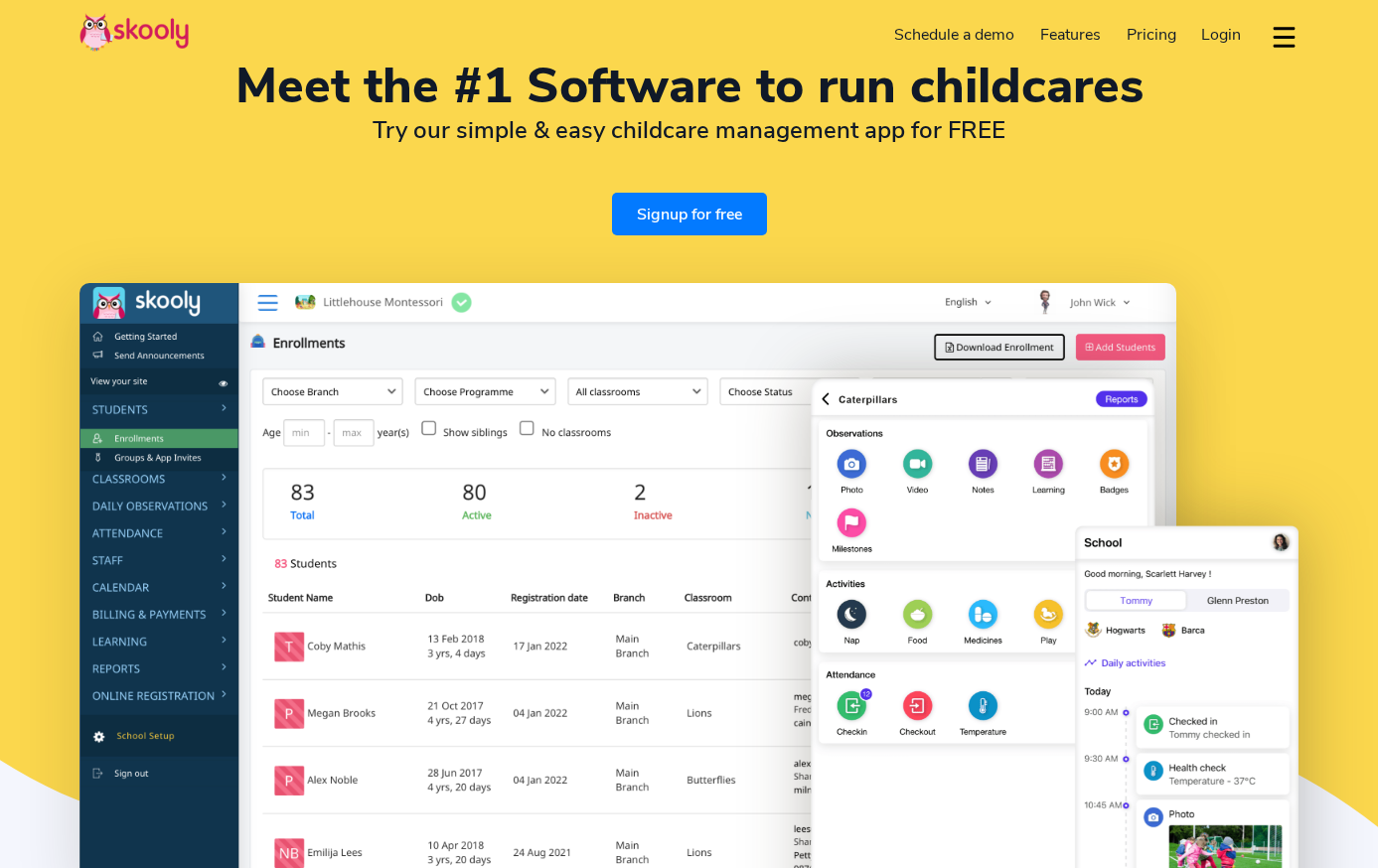 select on "60" 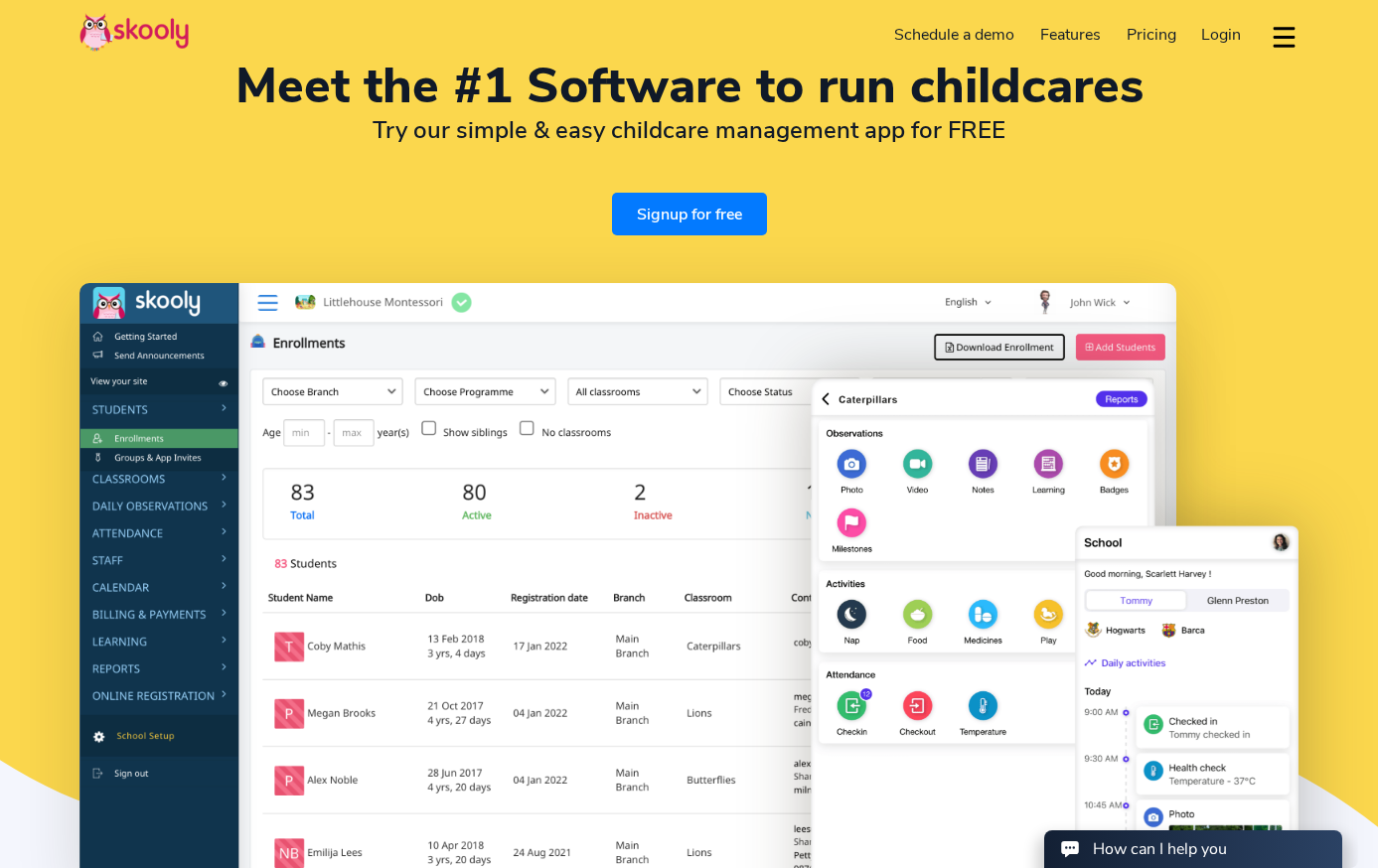 scroll, scrollTop: 0, scrollLeft: 0, axis: both 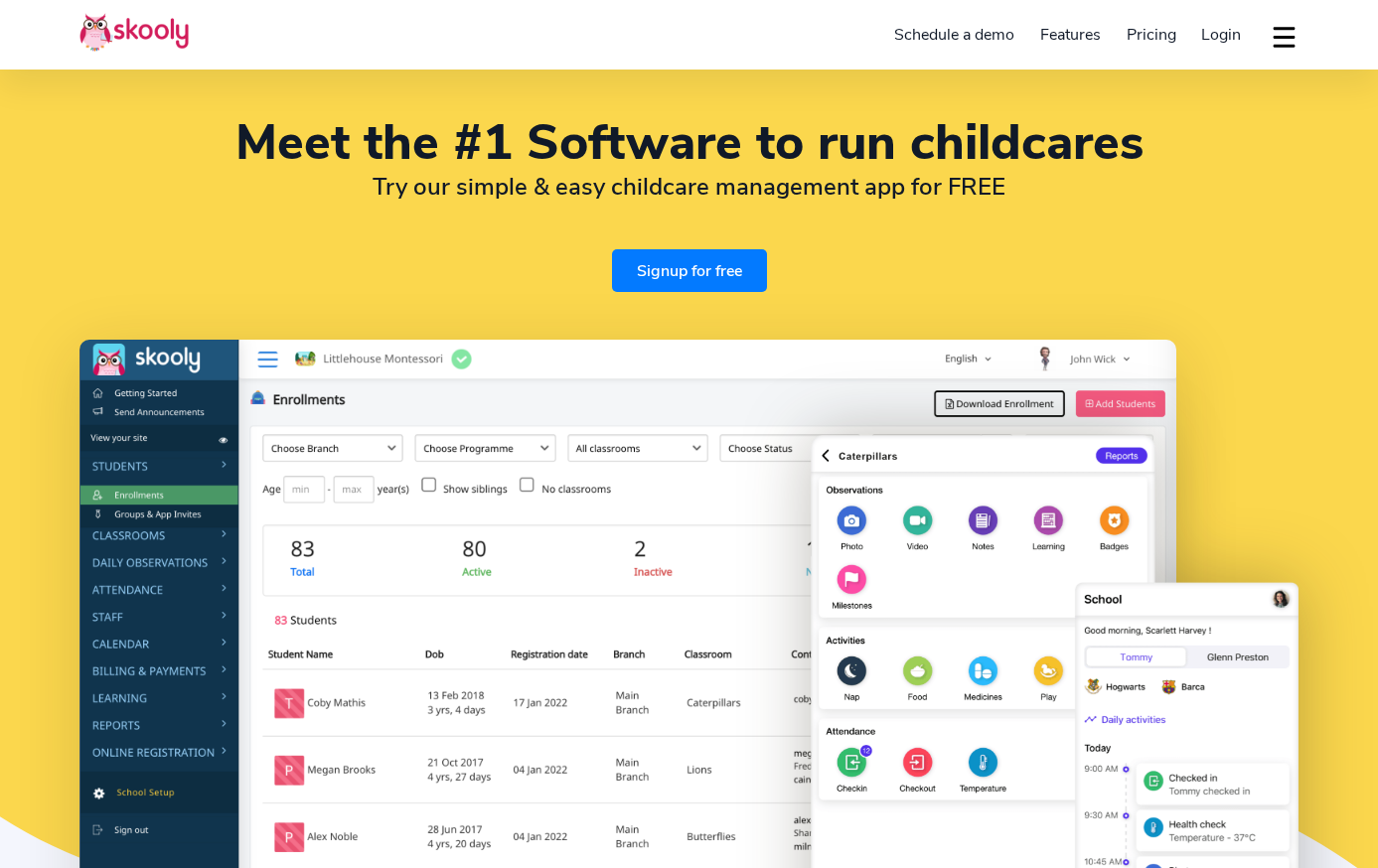 select on "en" 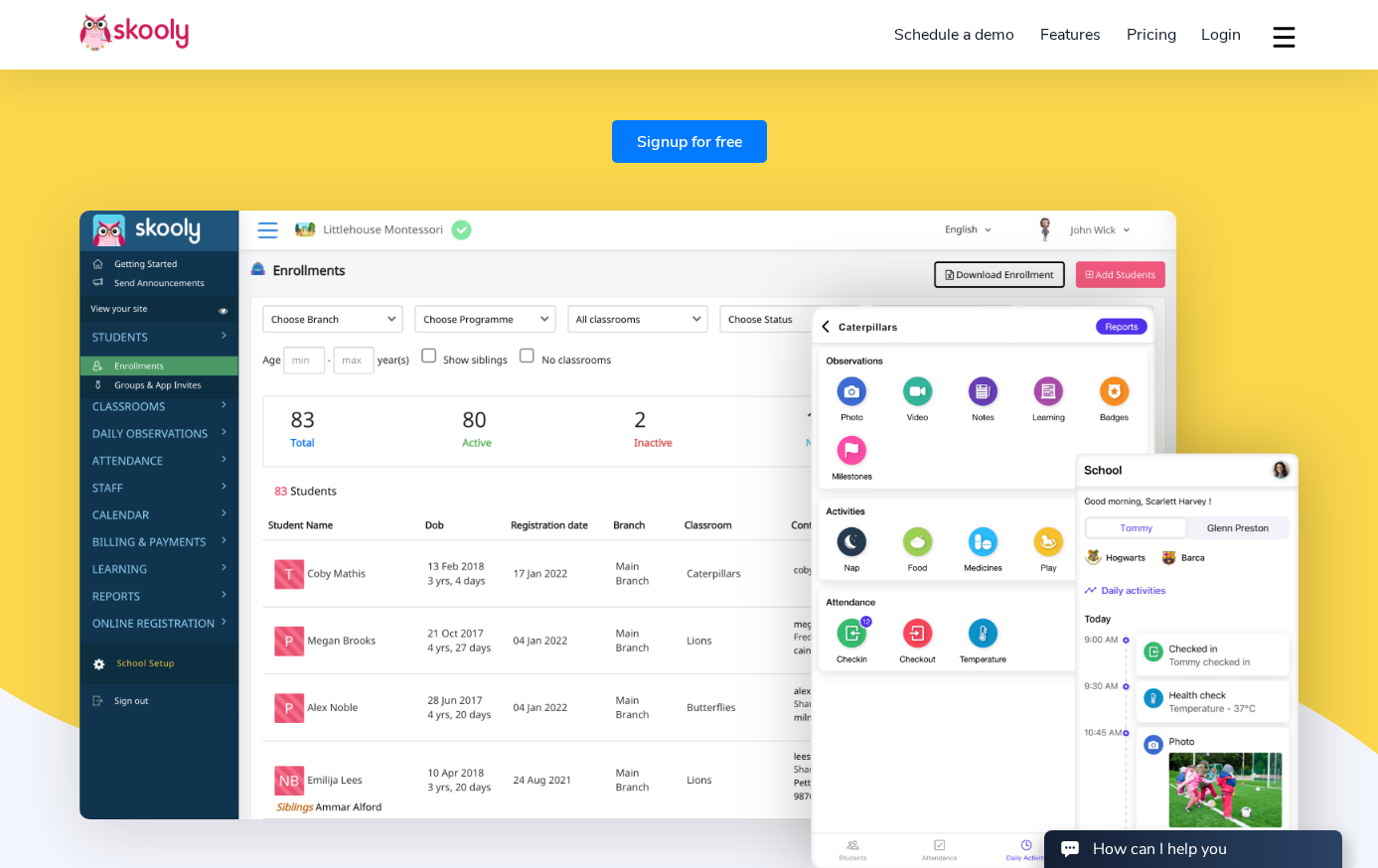 scroll, scrollTop: 0, scrollLeft: 0, axis: both 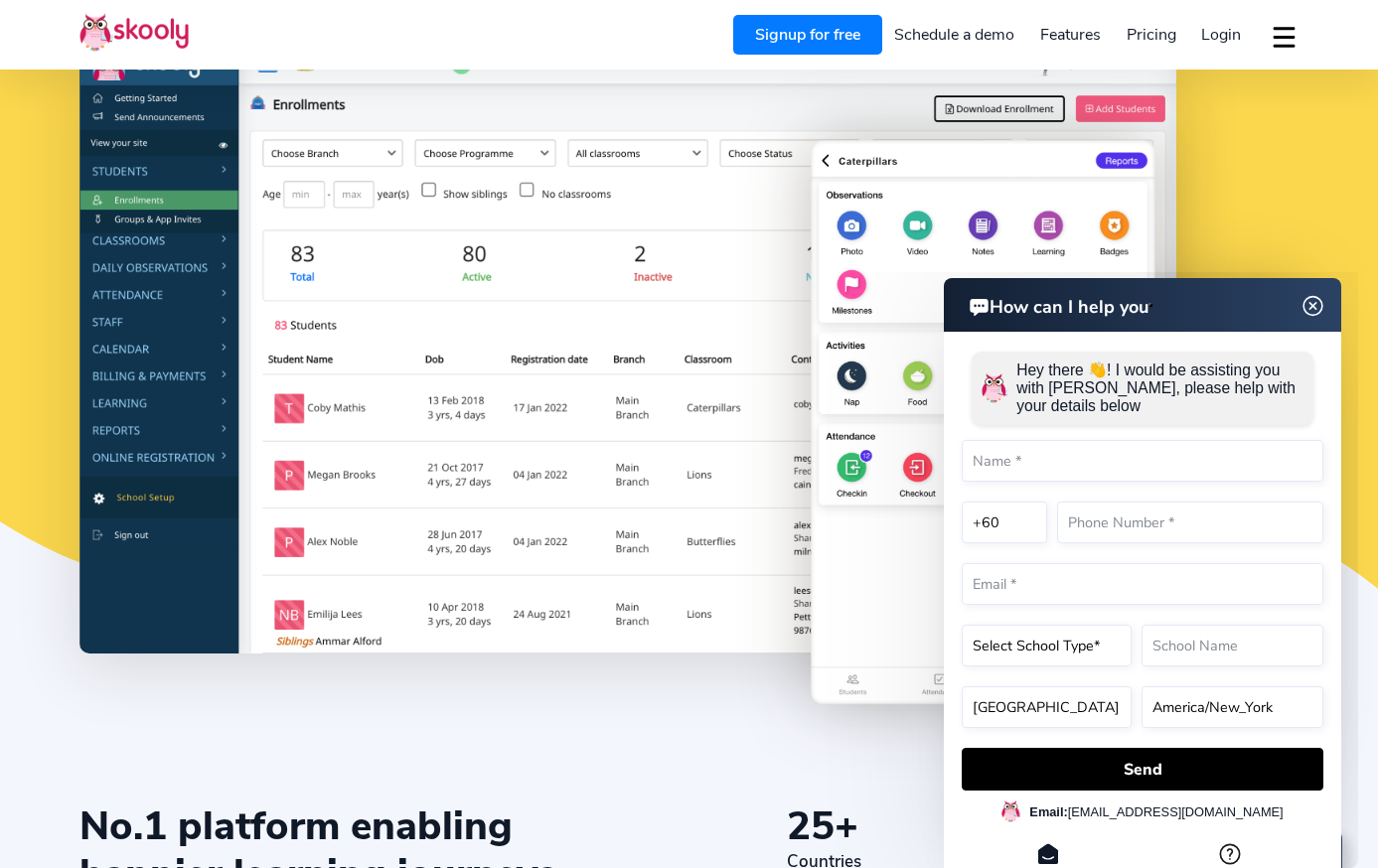 click 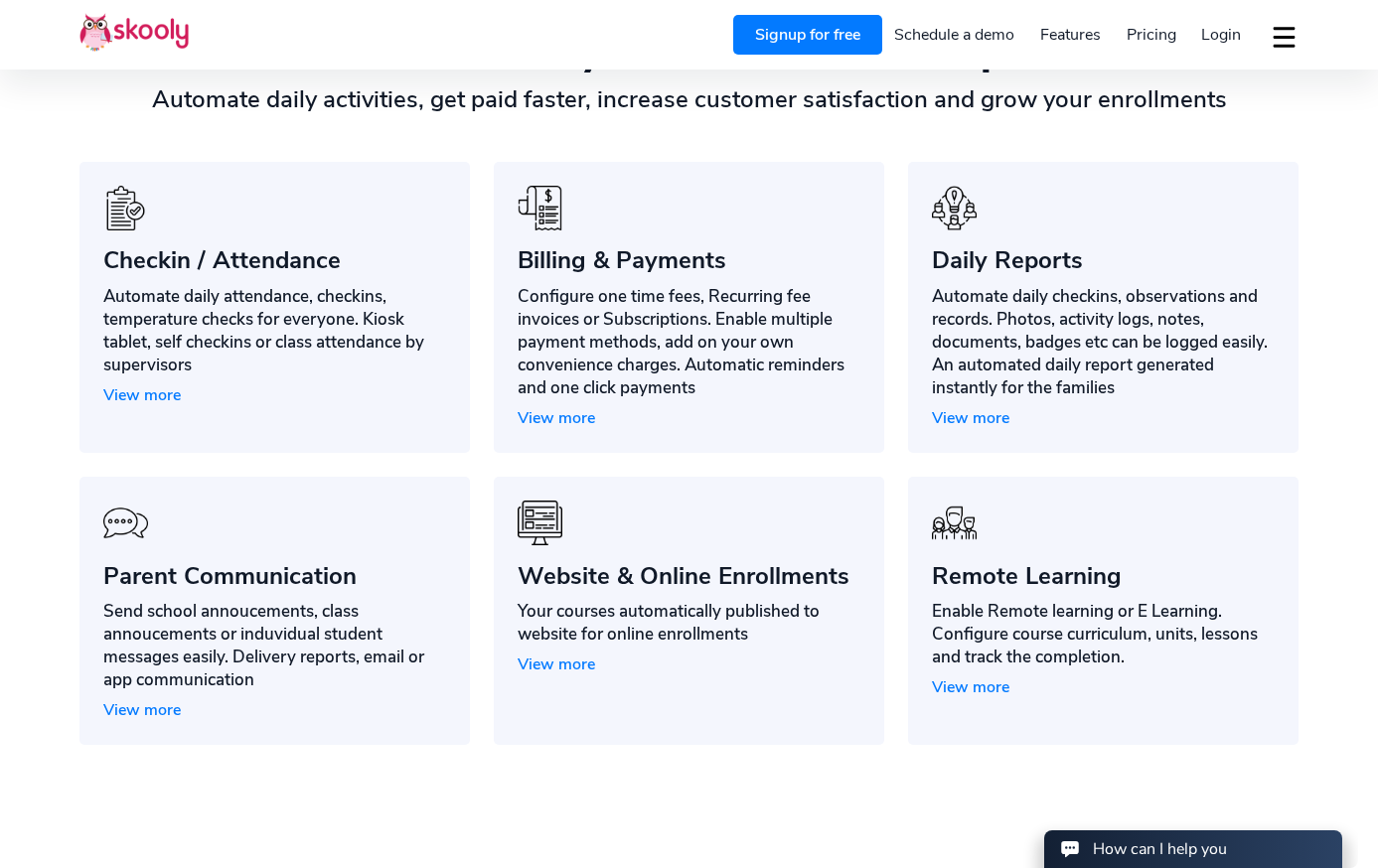 scroll, scrollTop: 1444, scrollLeft: 0, axis: vertical 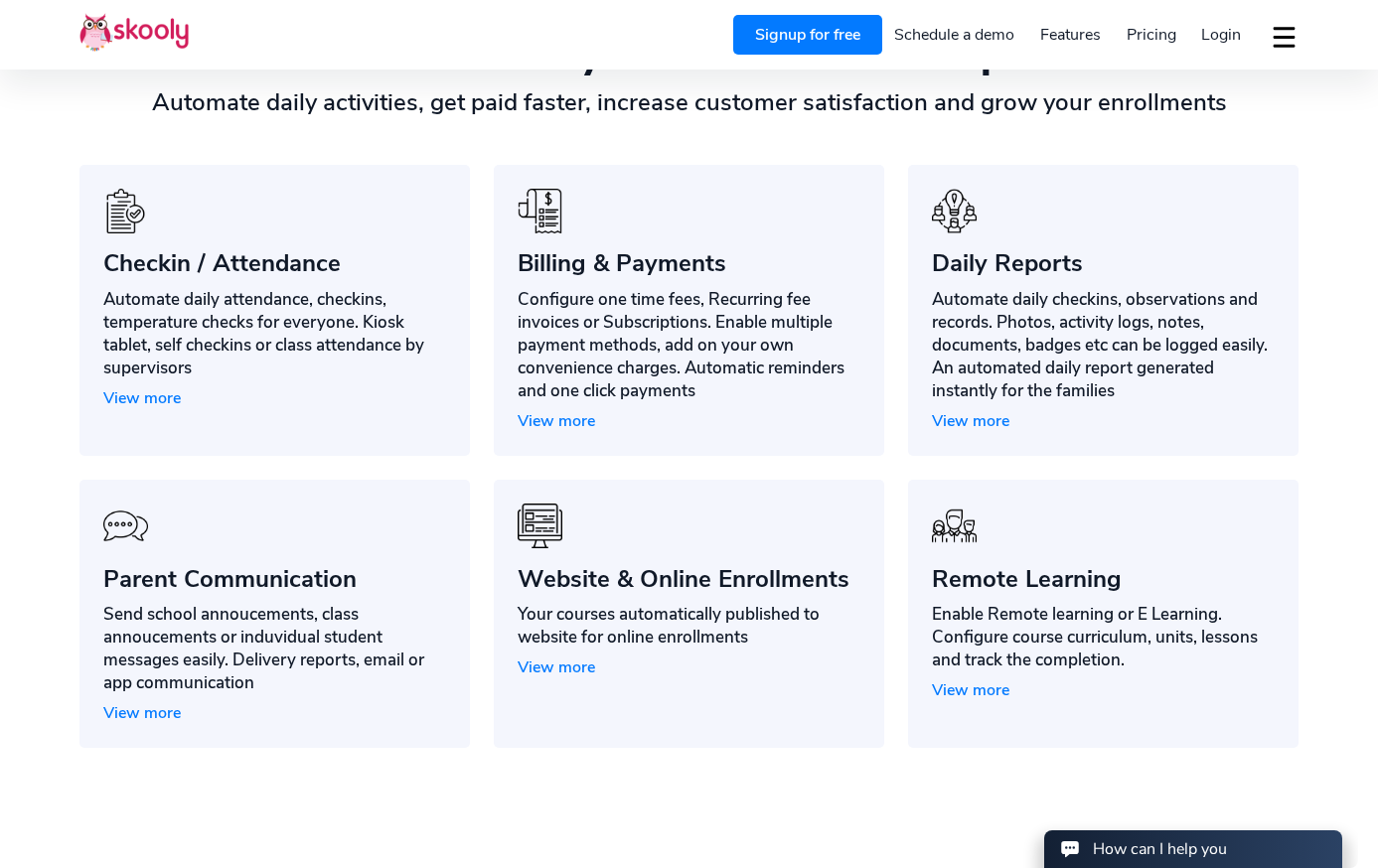 click on "Schedule a demo" at bounding box center [955, 35] 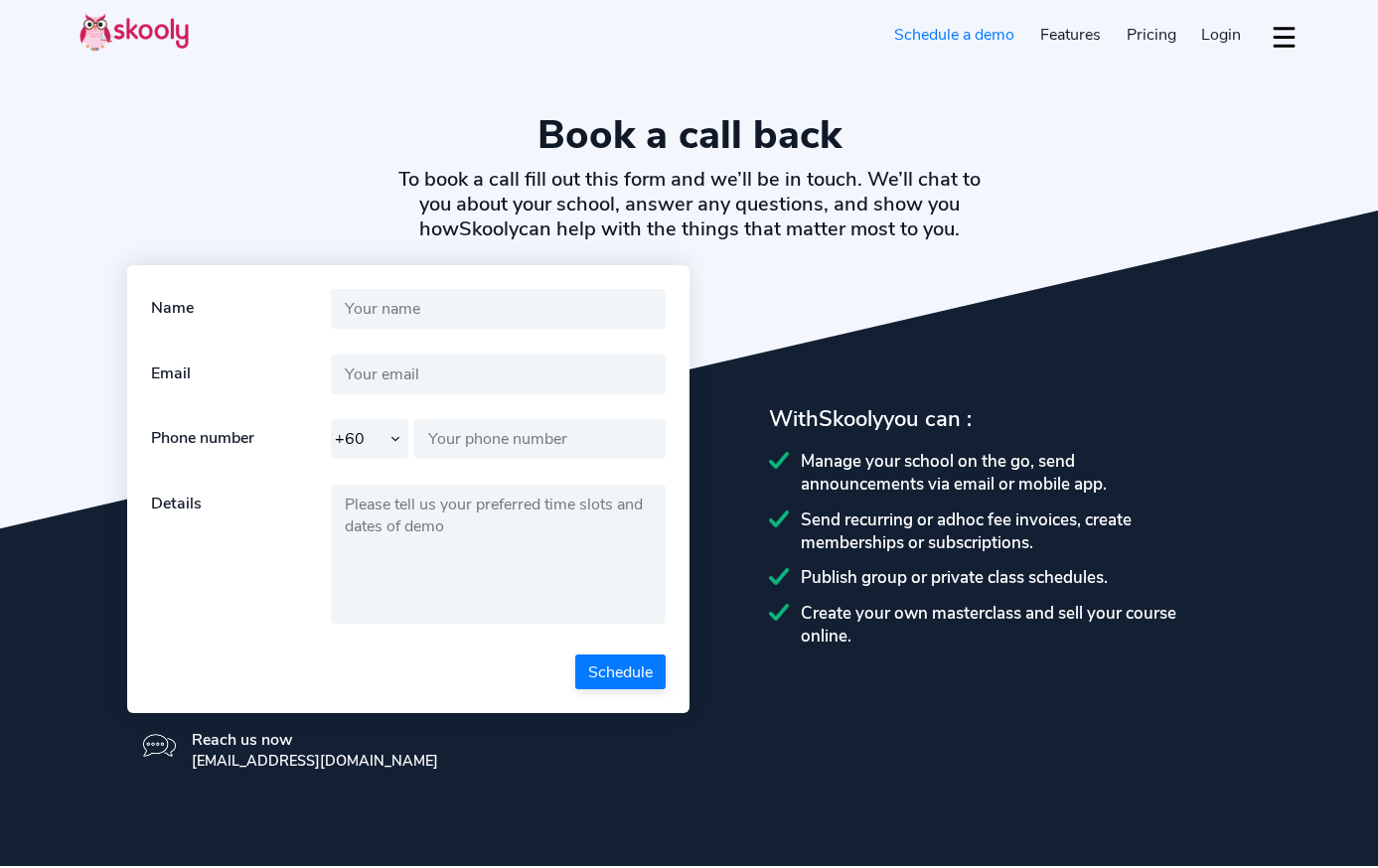 select on "60" 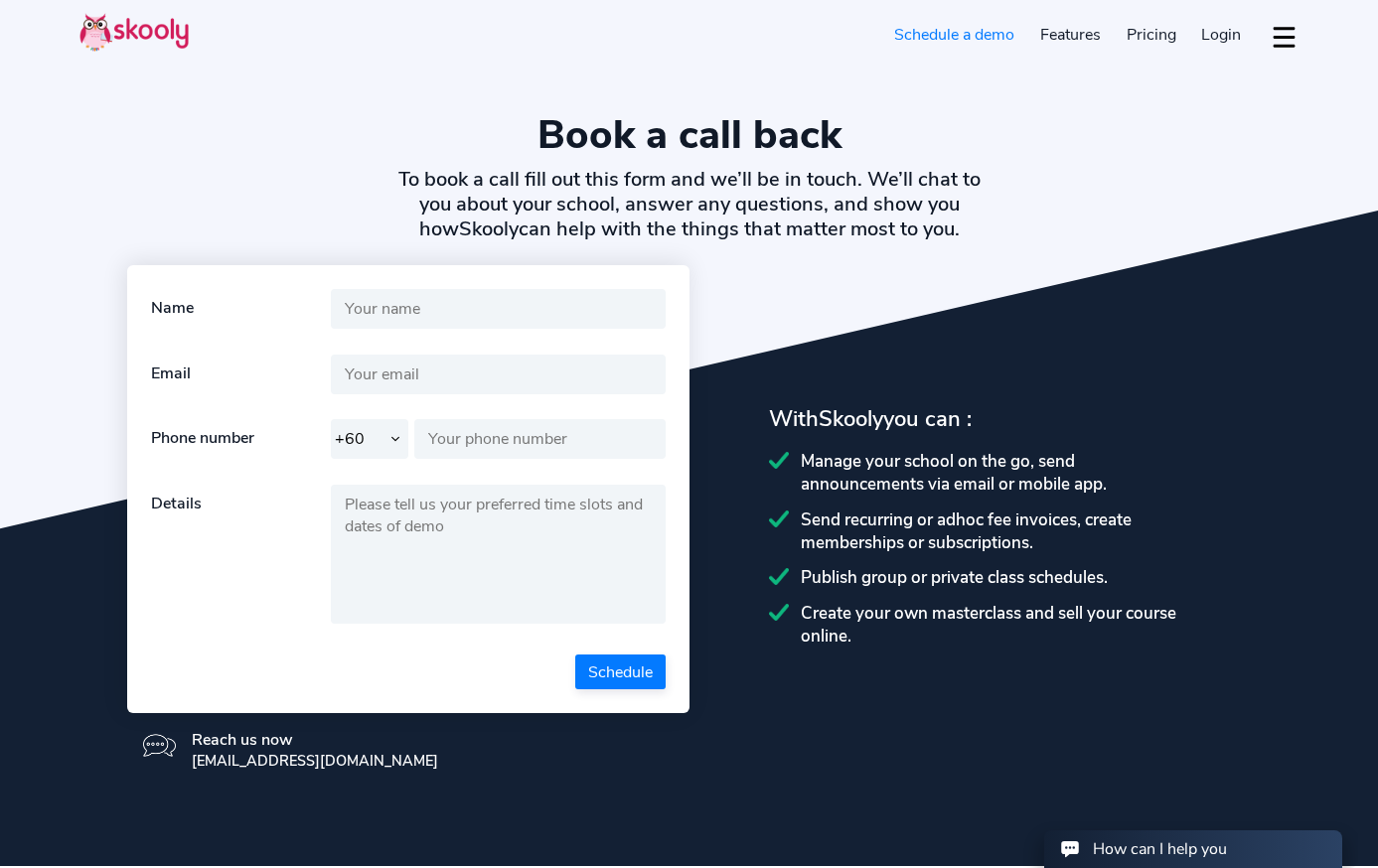 scroll, scrollTop: 0, scrollLeft: 0, axis: both 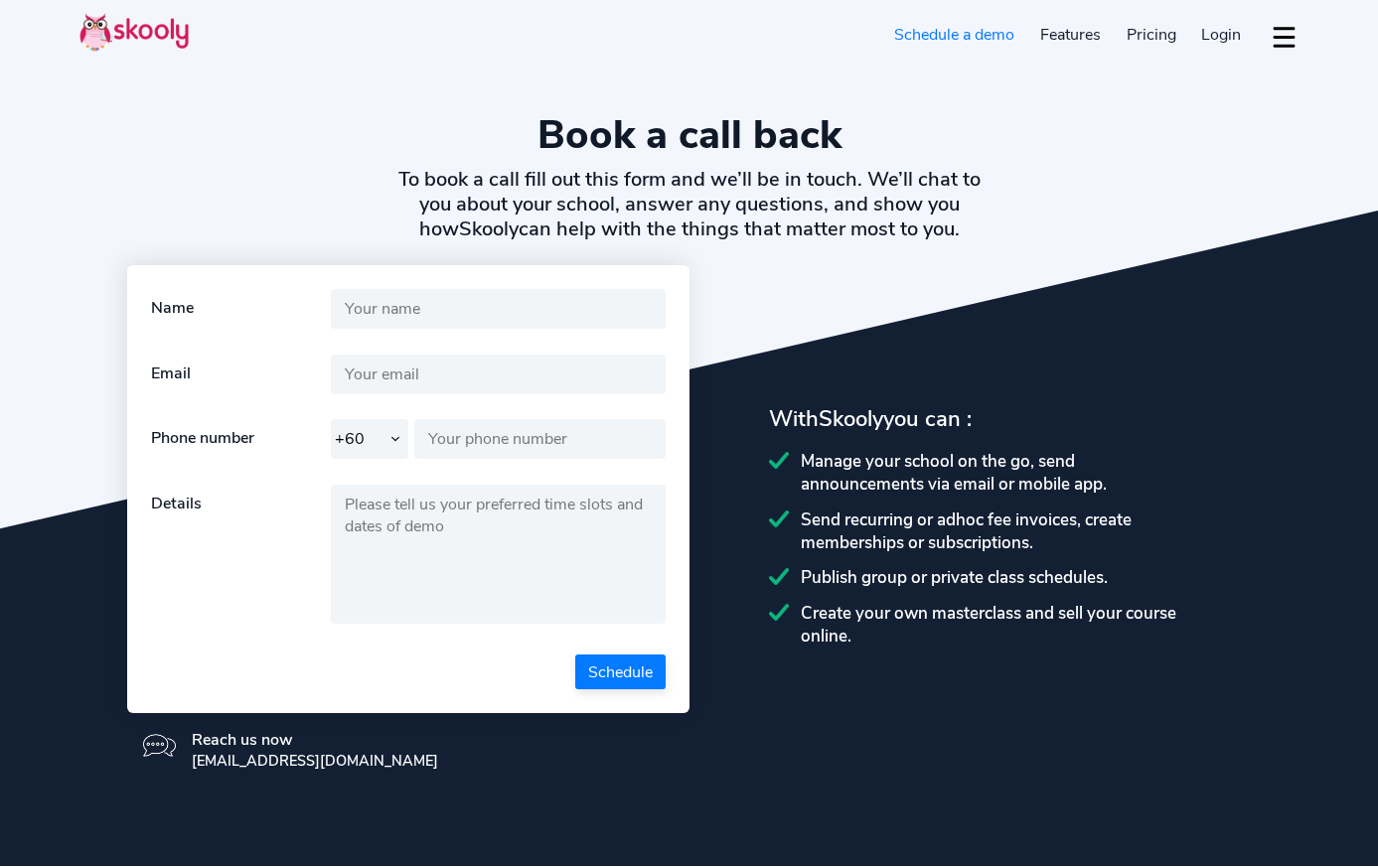 select on "60" 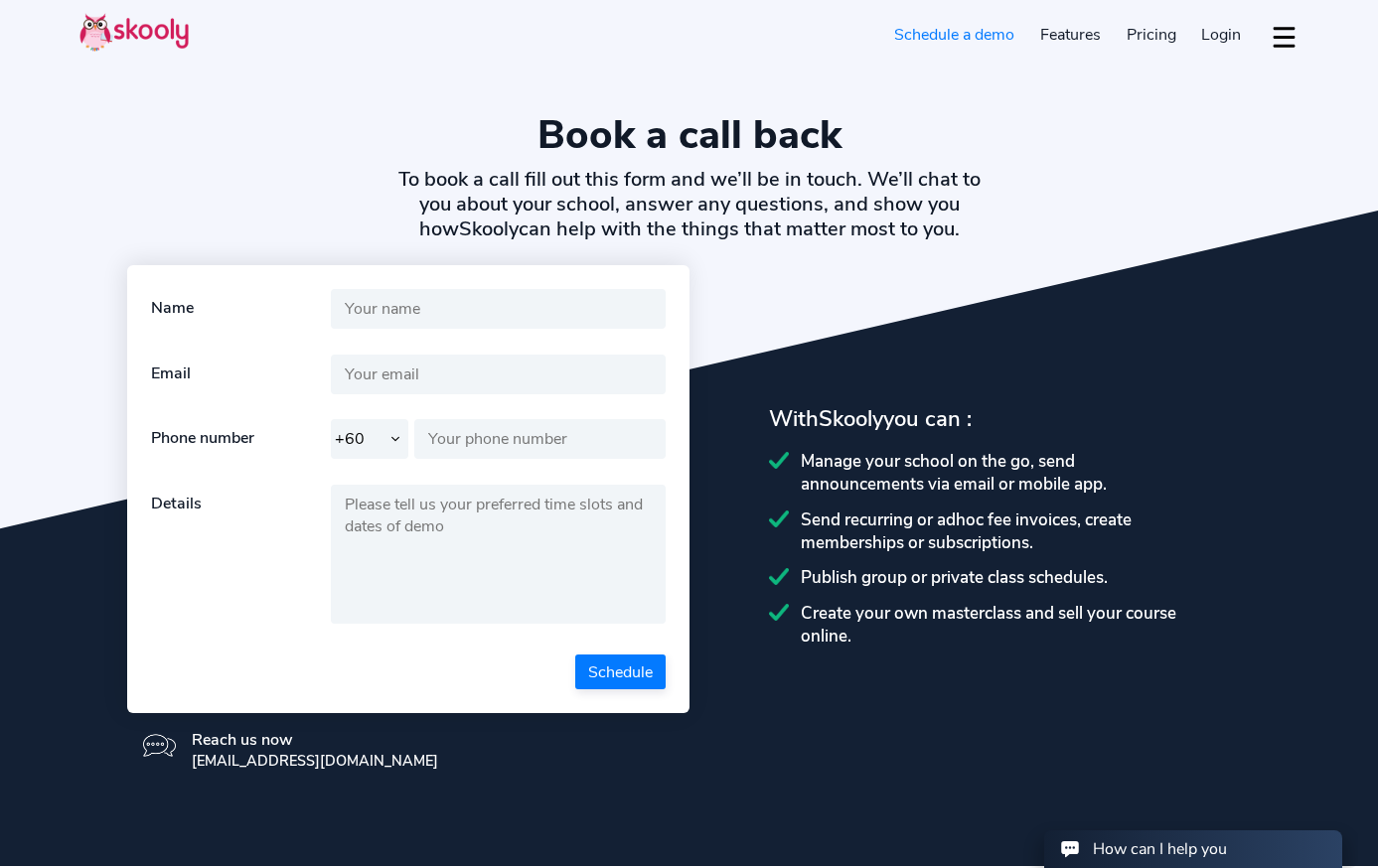 scroll, scrollTop: 0, scrollLeft: 0, axis: both 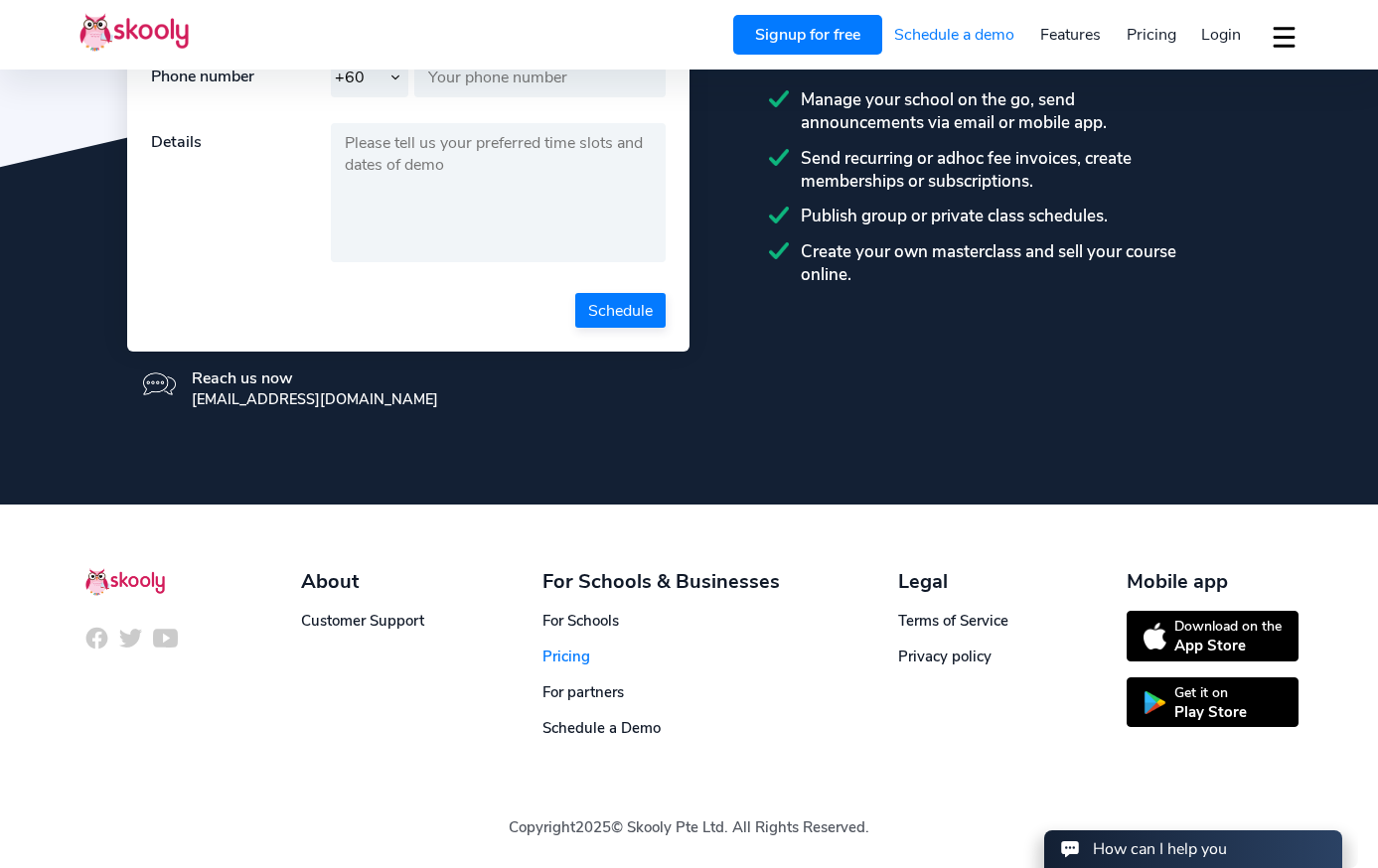 click on "Pricing" at bounding box center [566, 656] 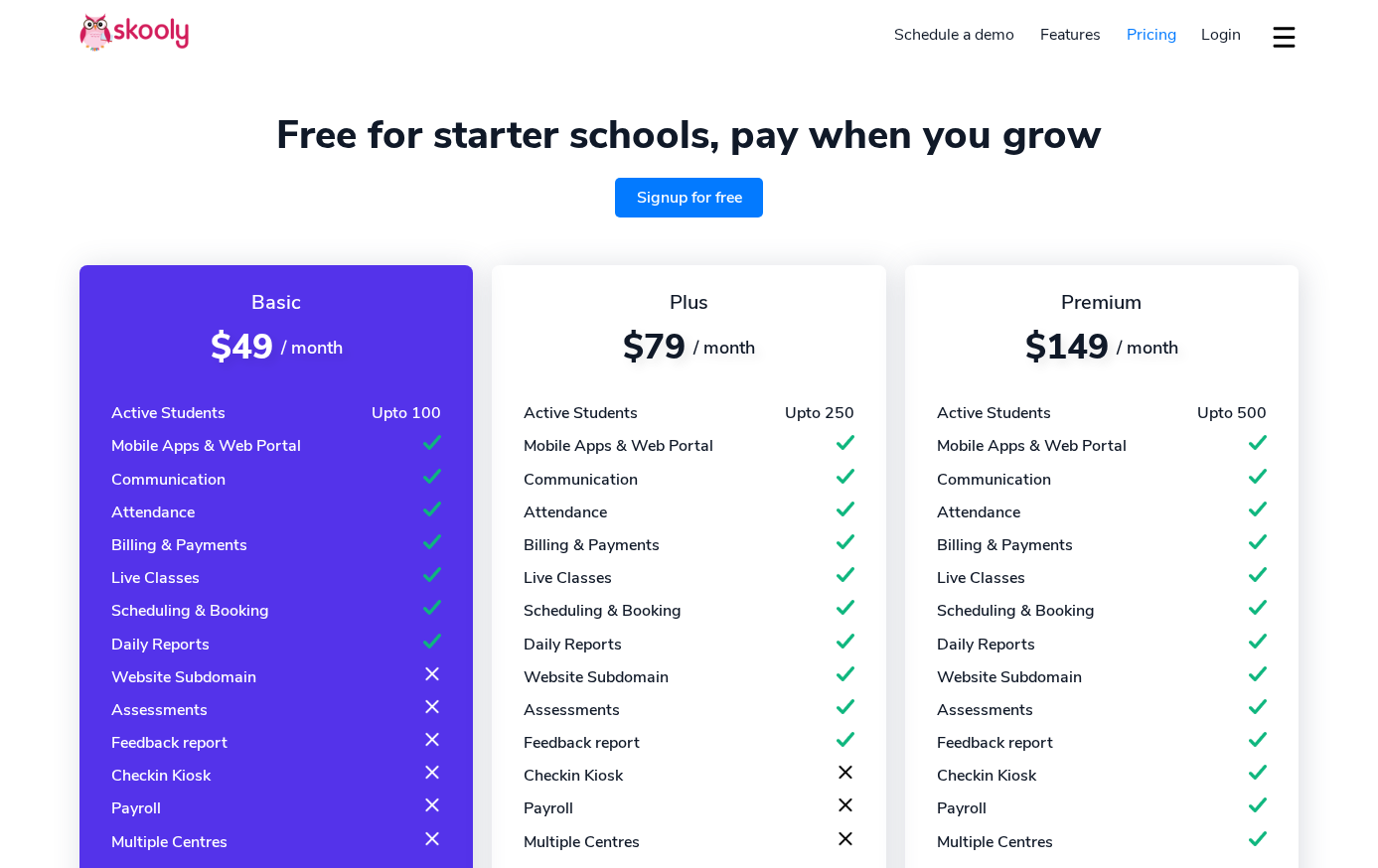 select on "en" 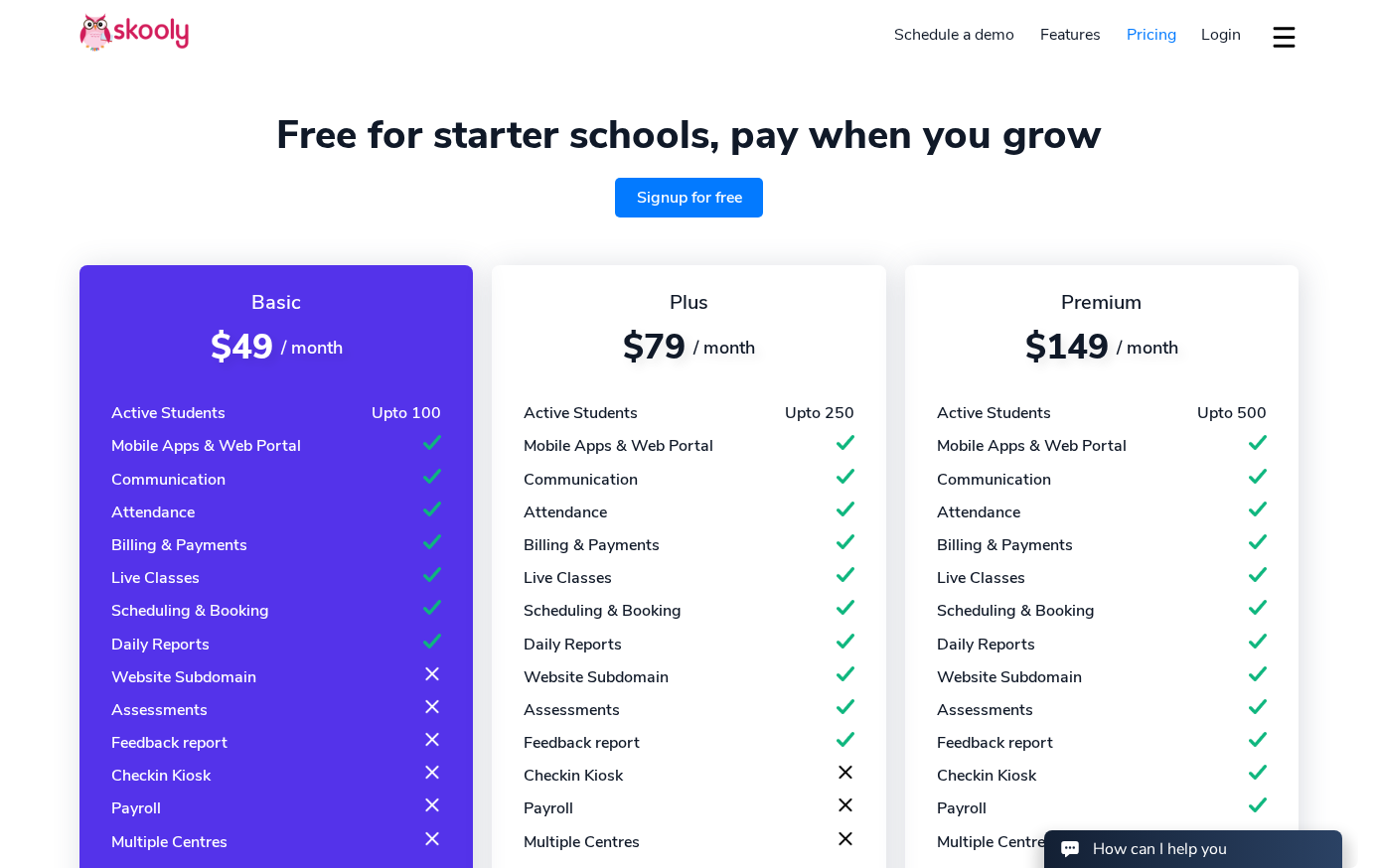 scroll, scrollTop: 0, scrollLeft: 0, axis: both 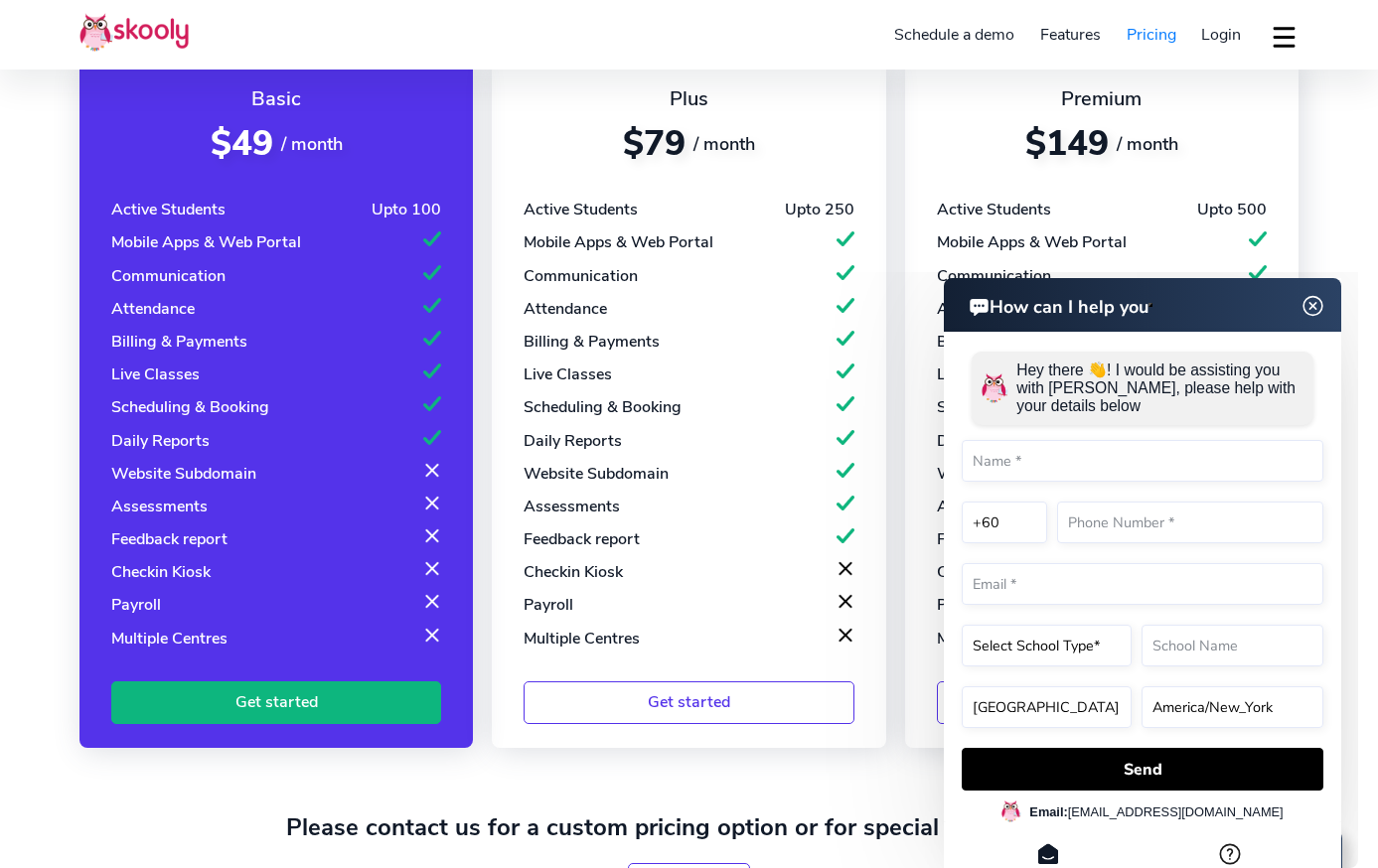 click 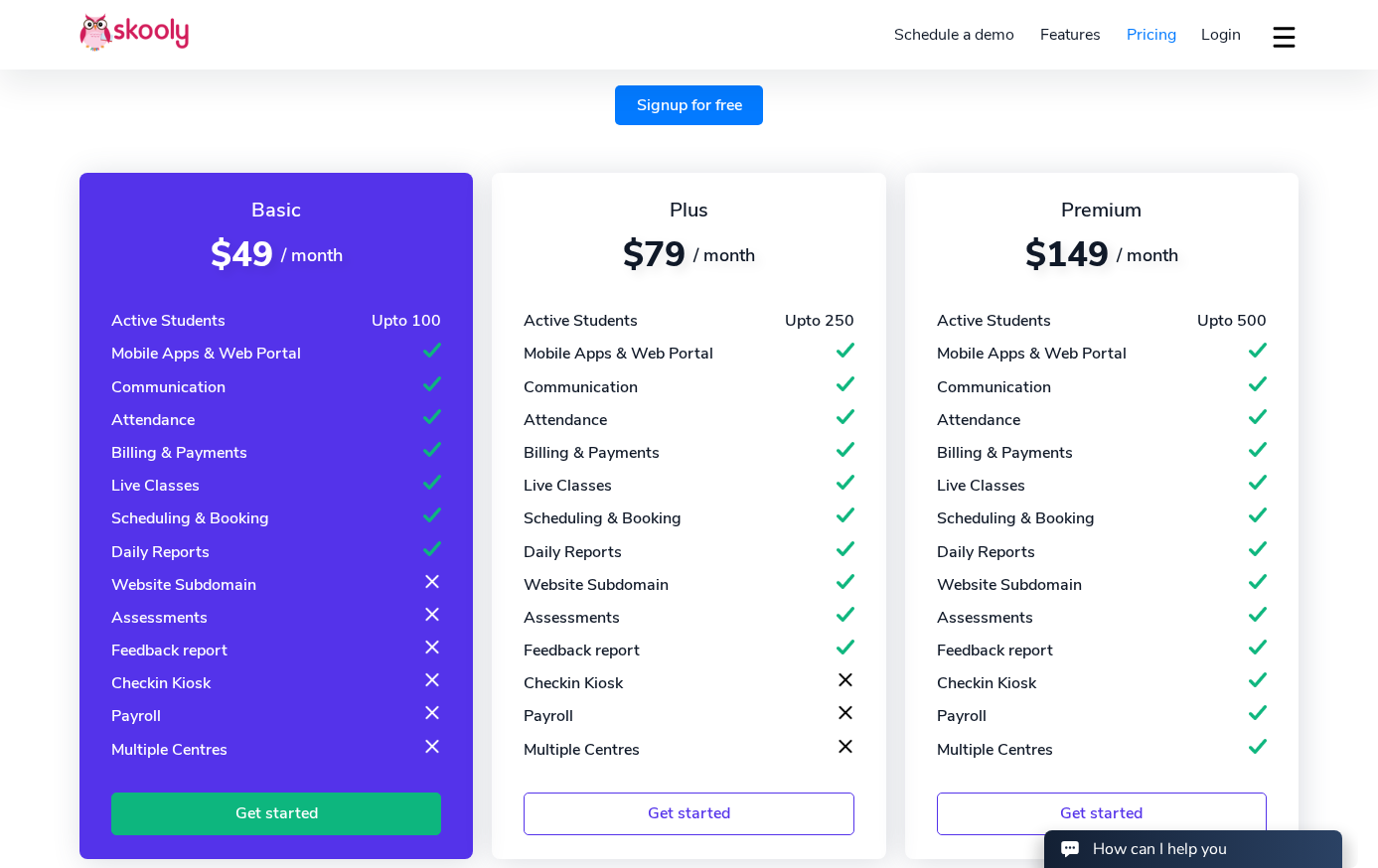 scroll, scrollTop: 0, scrollLeft: 0, axis: both 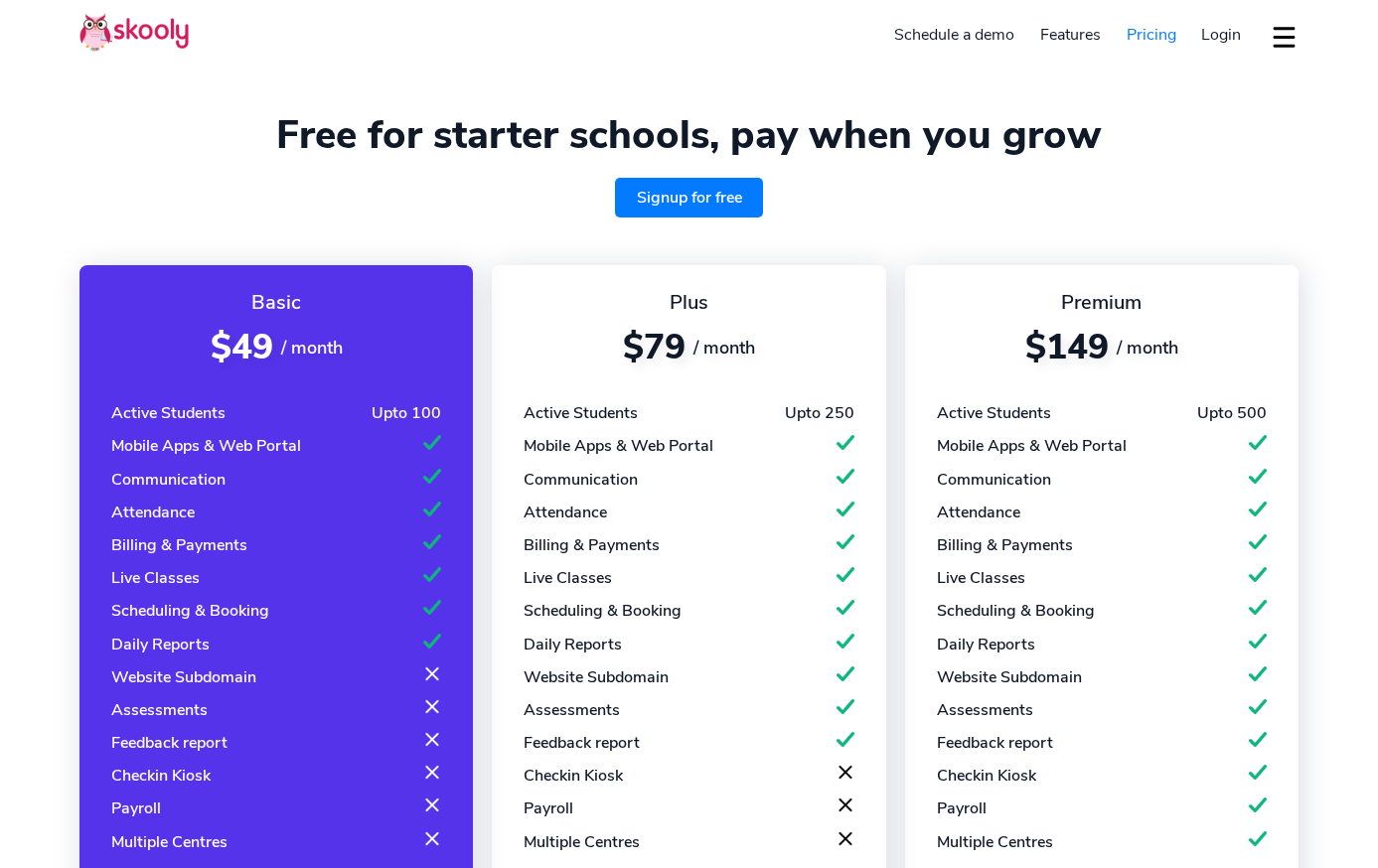 select on "en" 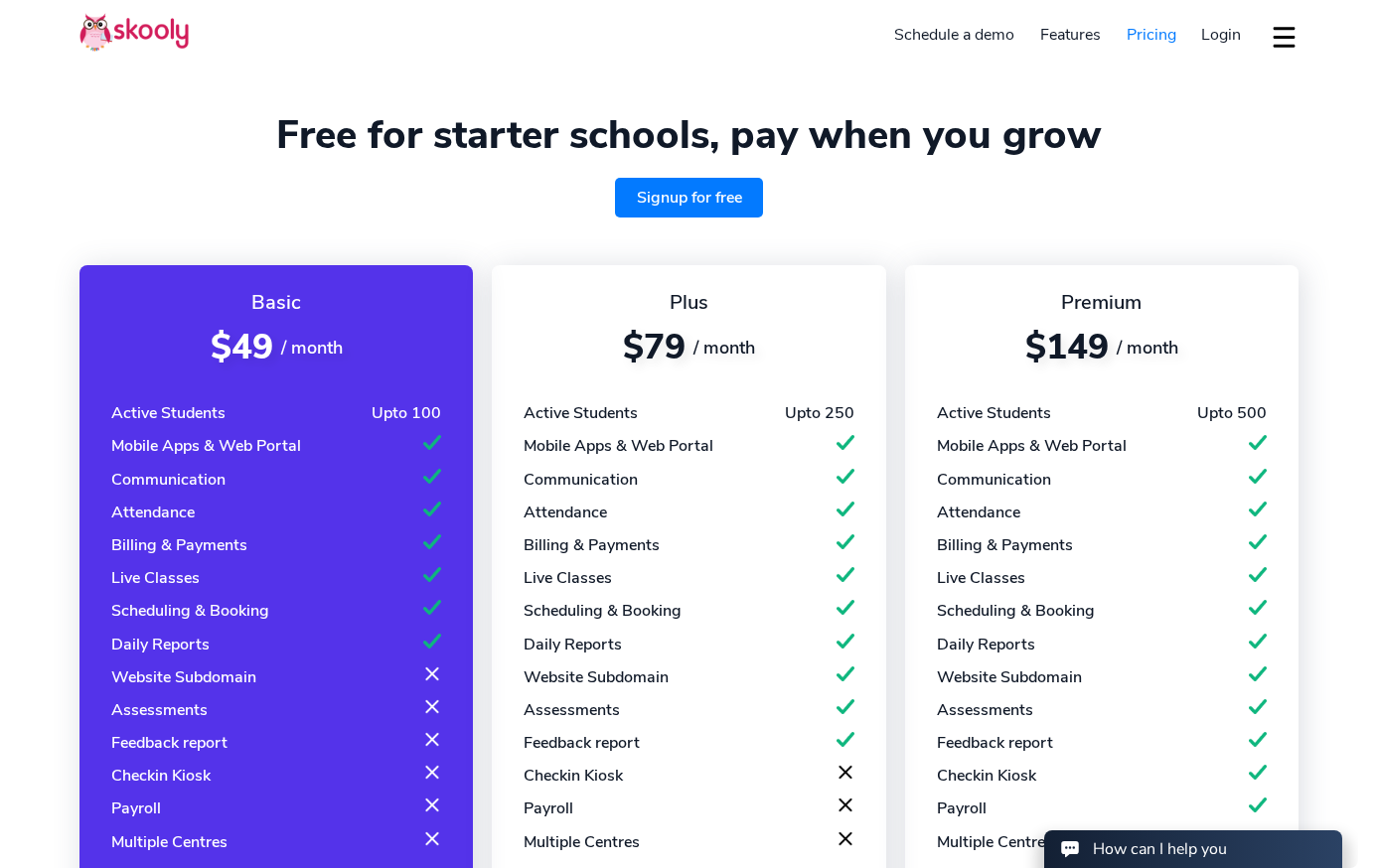 scroll, scrollTop: 0, scrollLeft: 0, axis: both 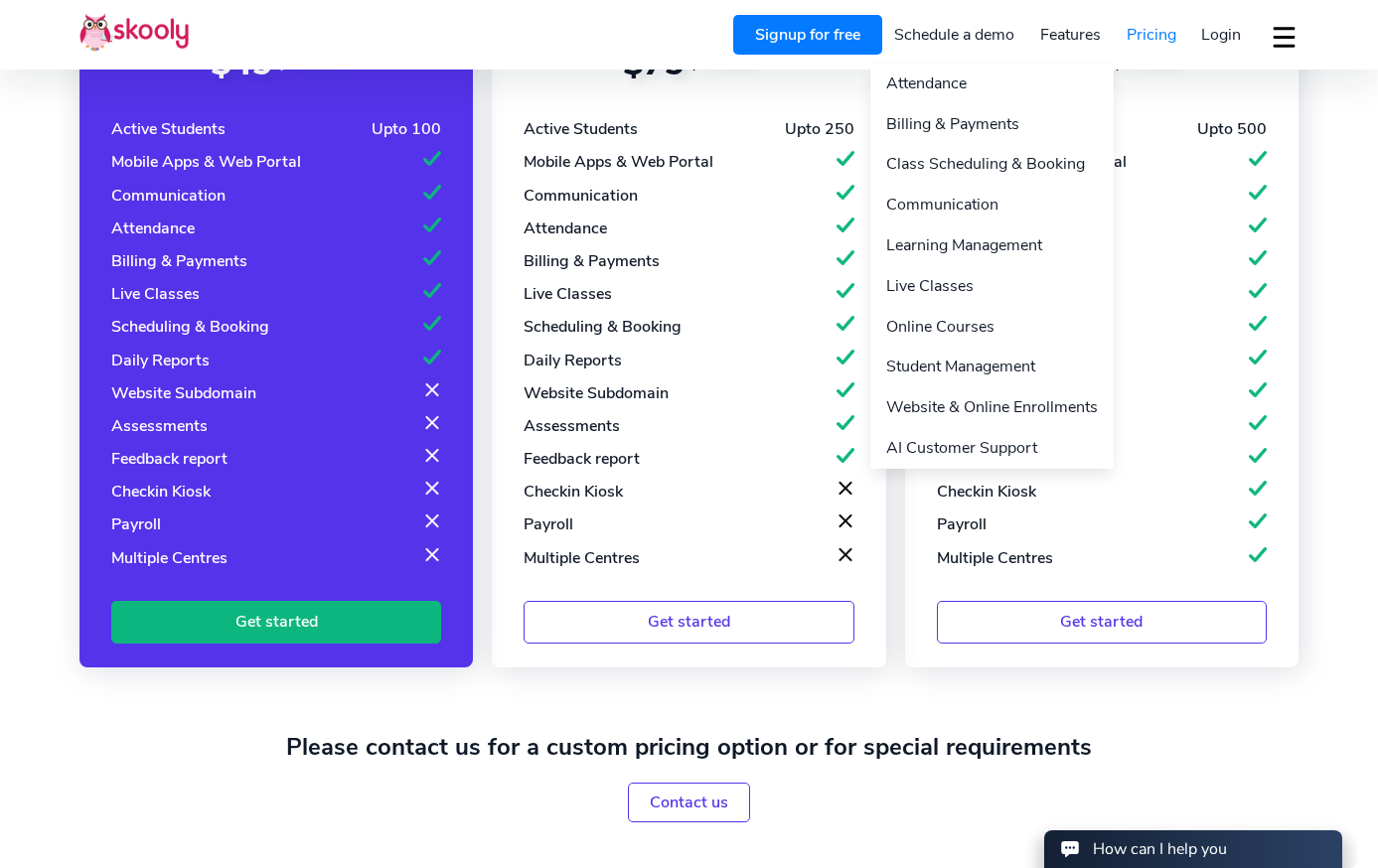 click on "Features" at bounding box center [1070, 35] 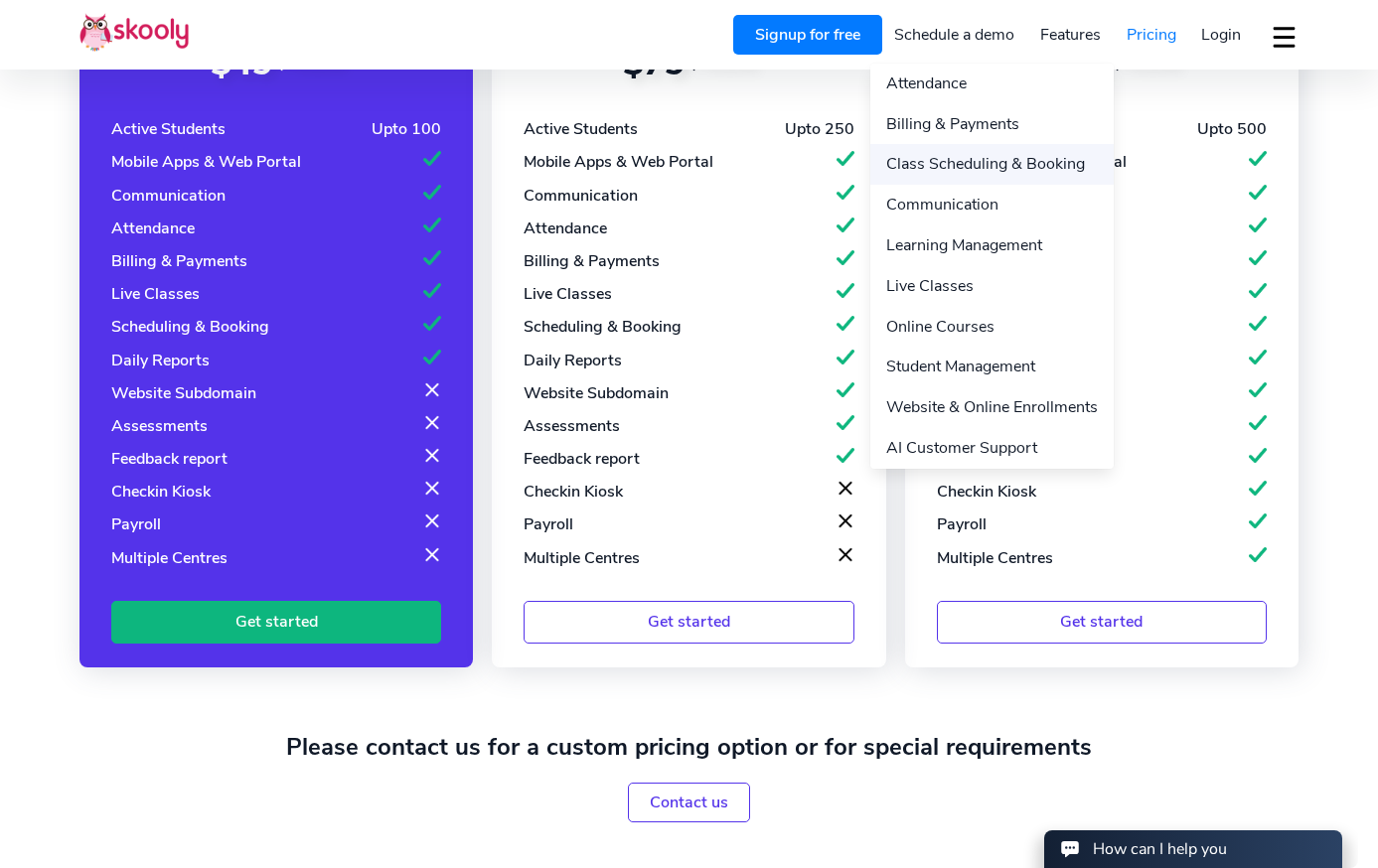click on "Class Scheduling & Booking" at bounding box center (992, 164) 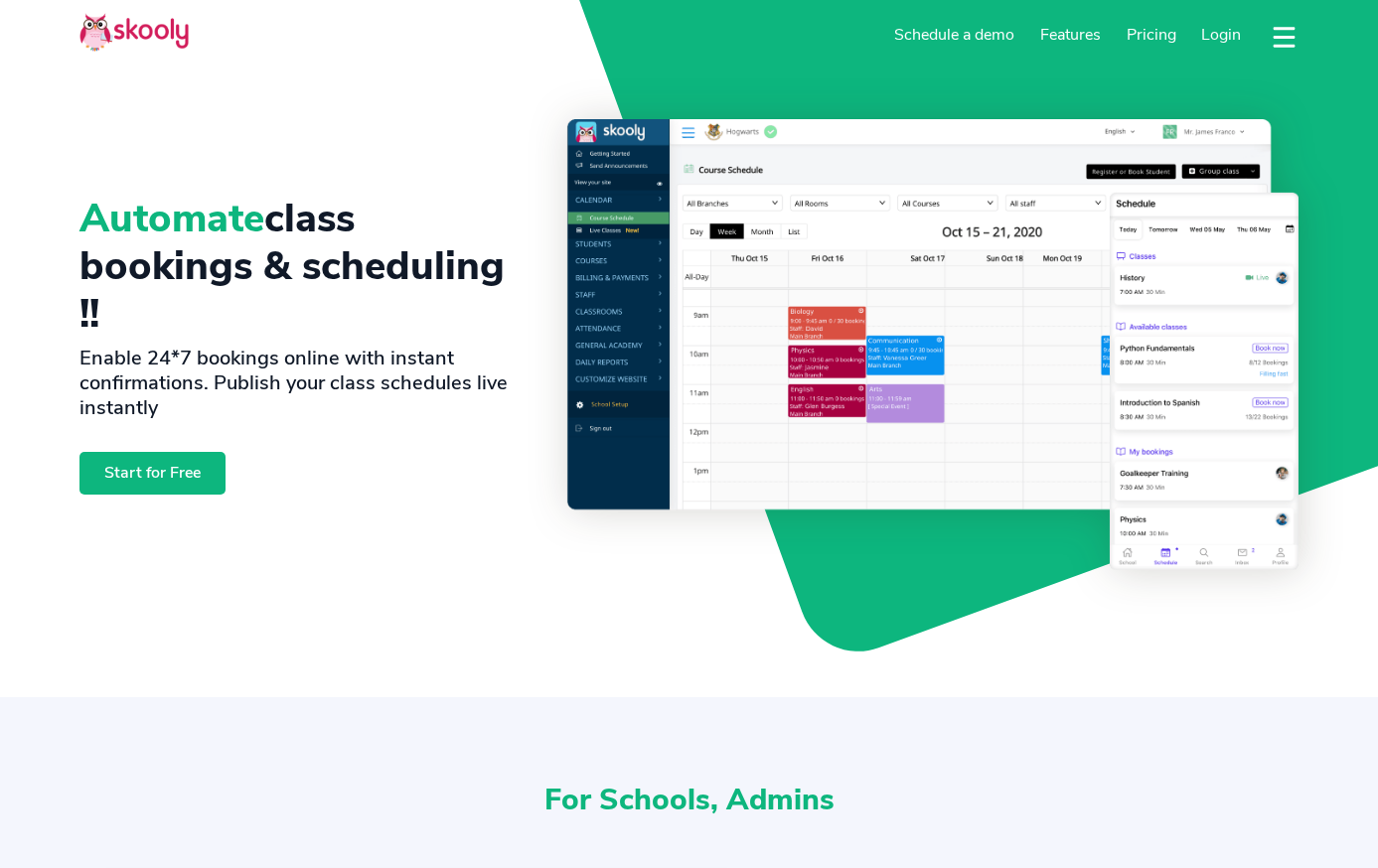 select on "en" 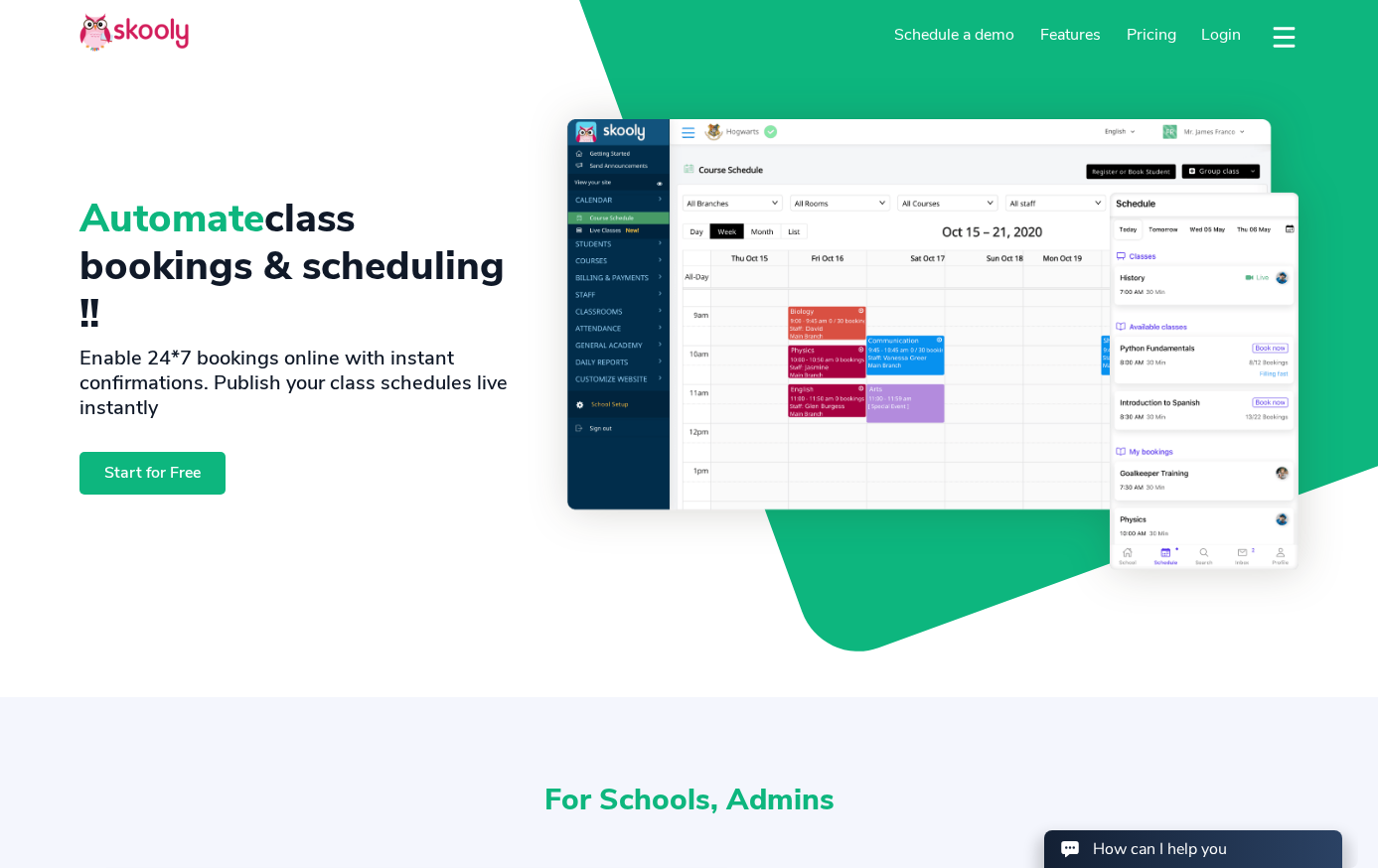 scroll, scrollTop: 0, scrollLeft: 0, axis: both 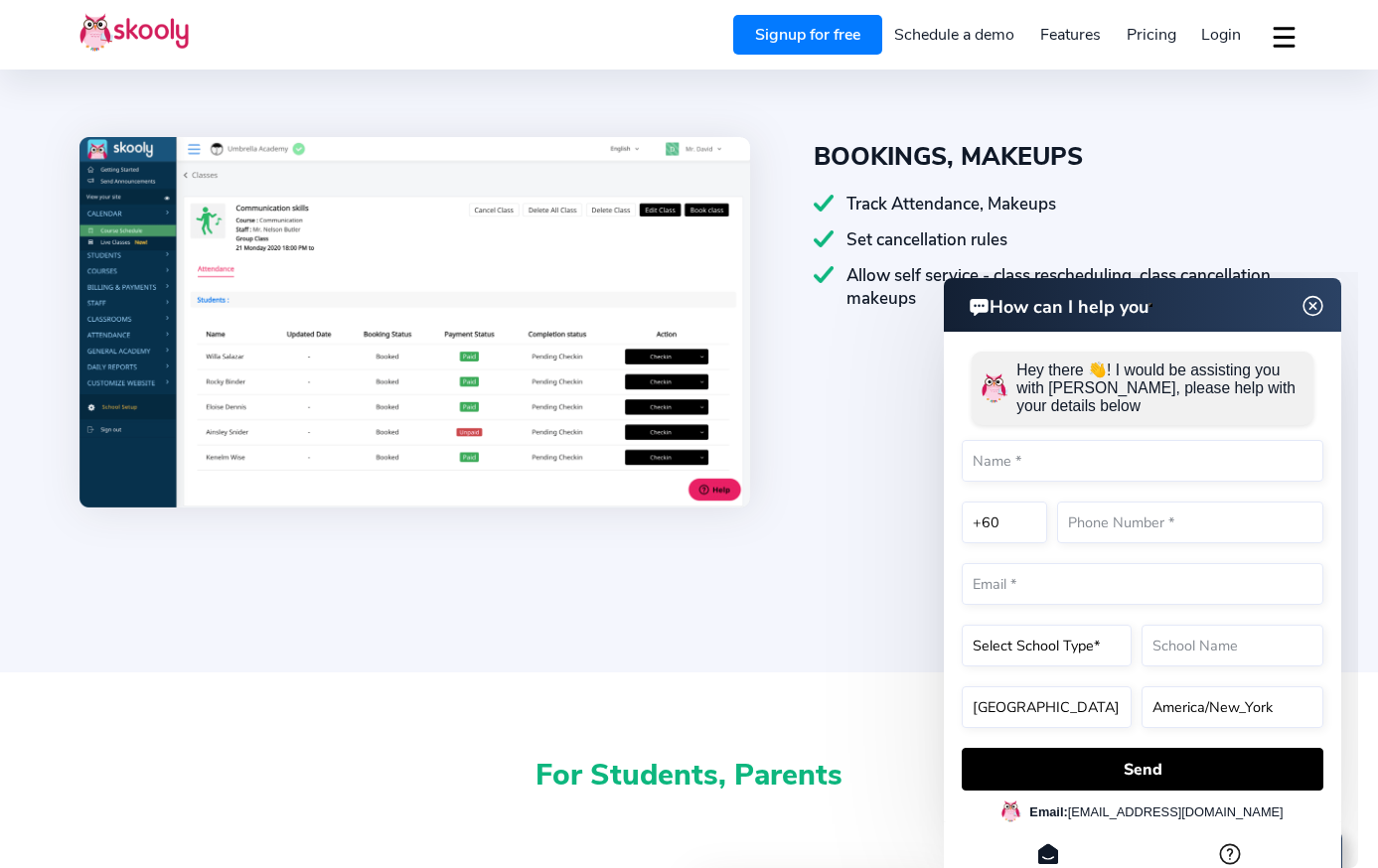 click on "BOOKINGS, MAKEUPS Track Attendance, Makeups Set cancellation rules Allow self service - class rescheduling, class cancellation, makeups" at bounding box center (1024, 325) 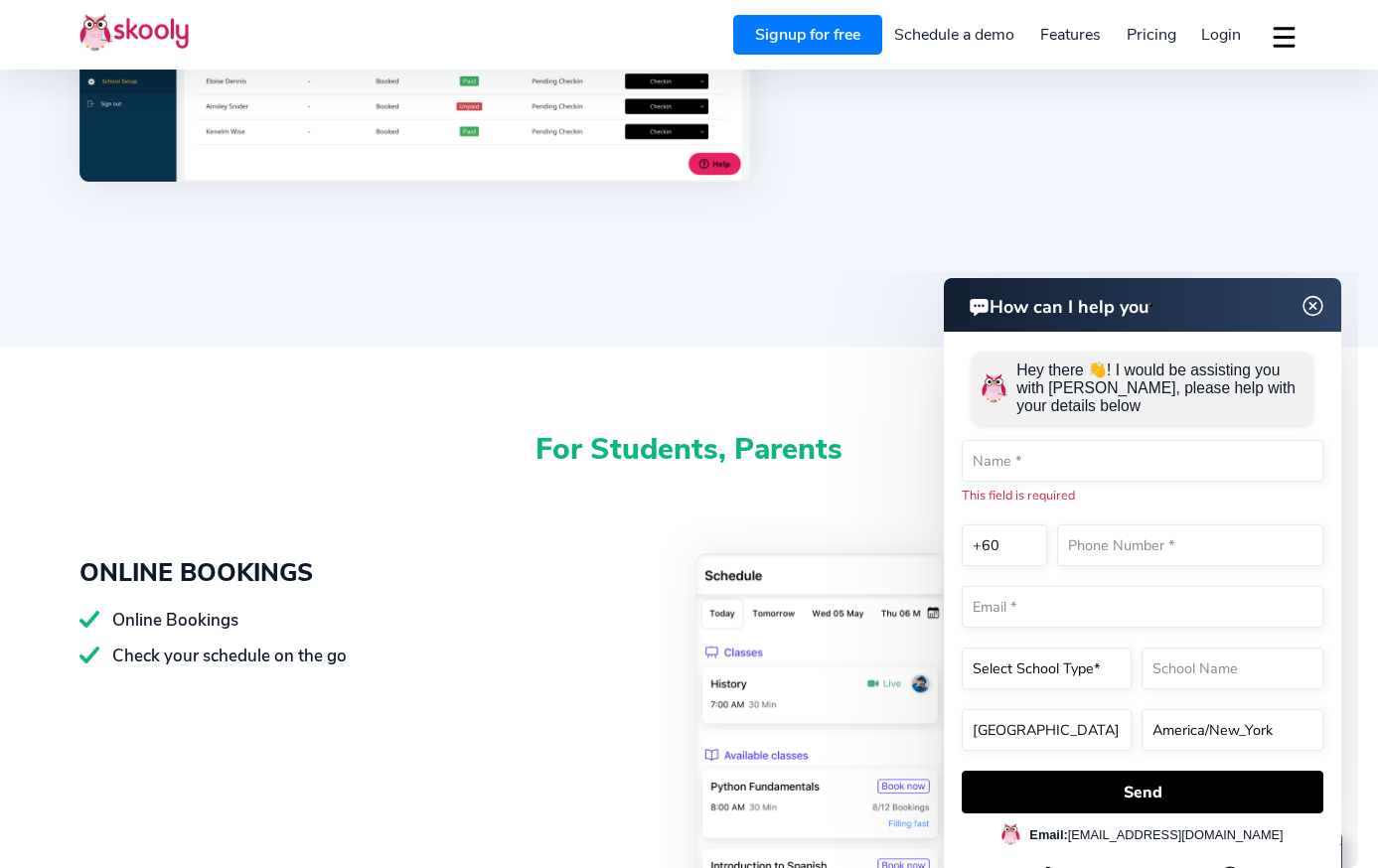 scroll, scrollTop: 2255, scrollLeft: 0, axis: vertical 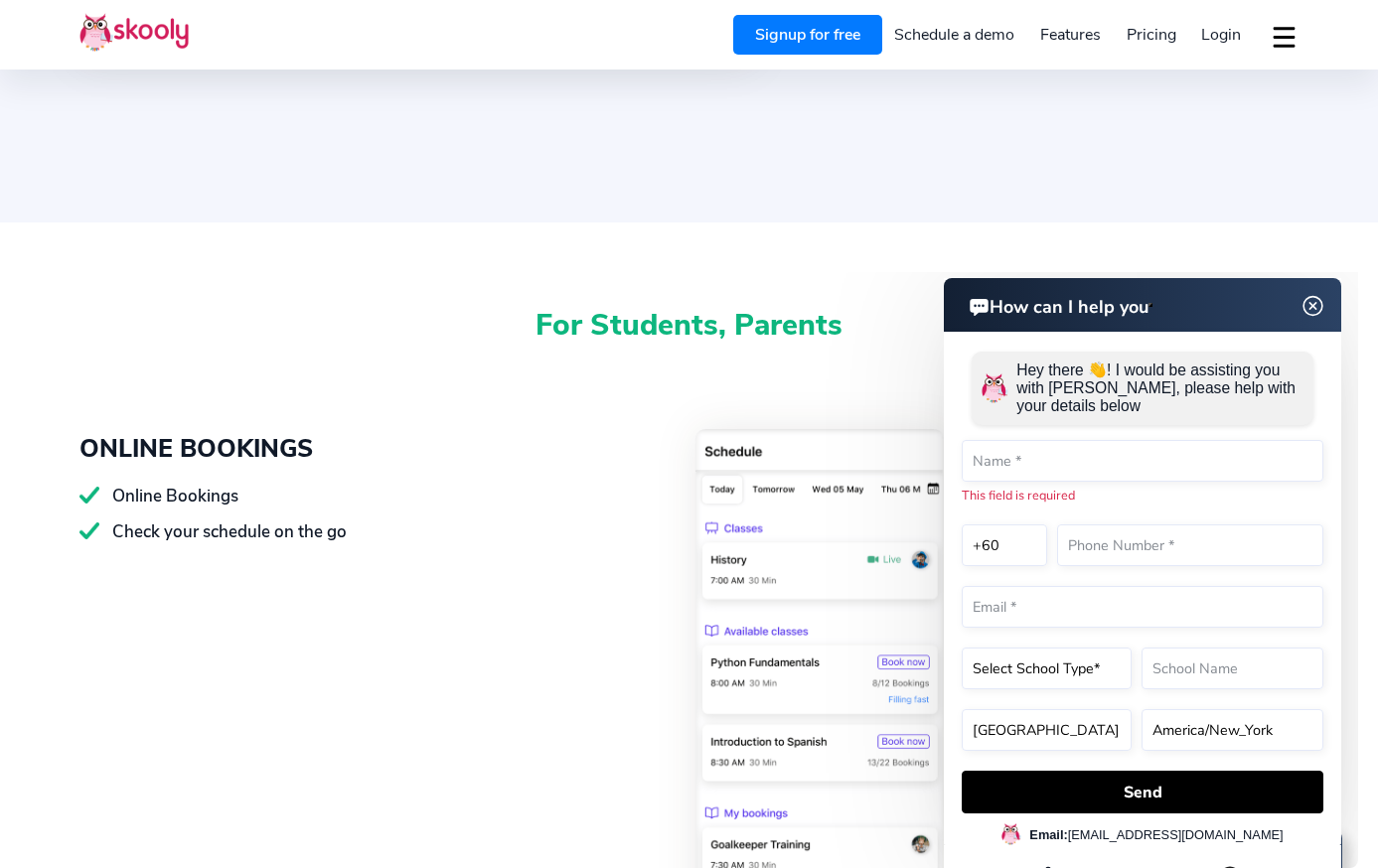 click 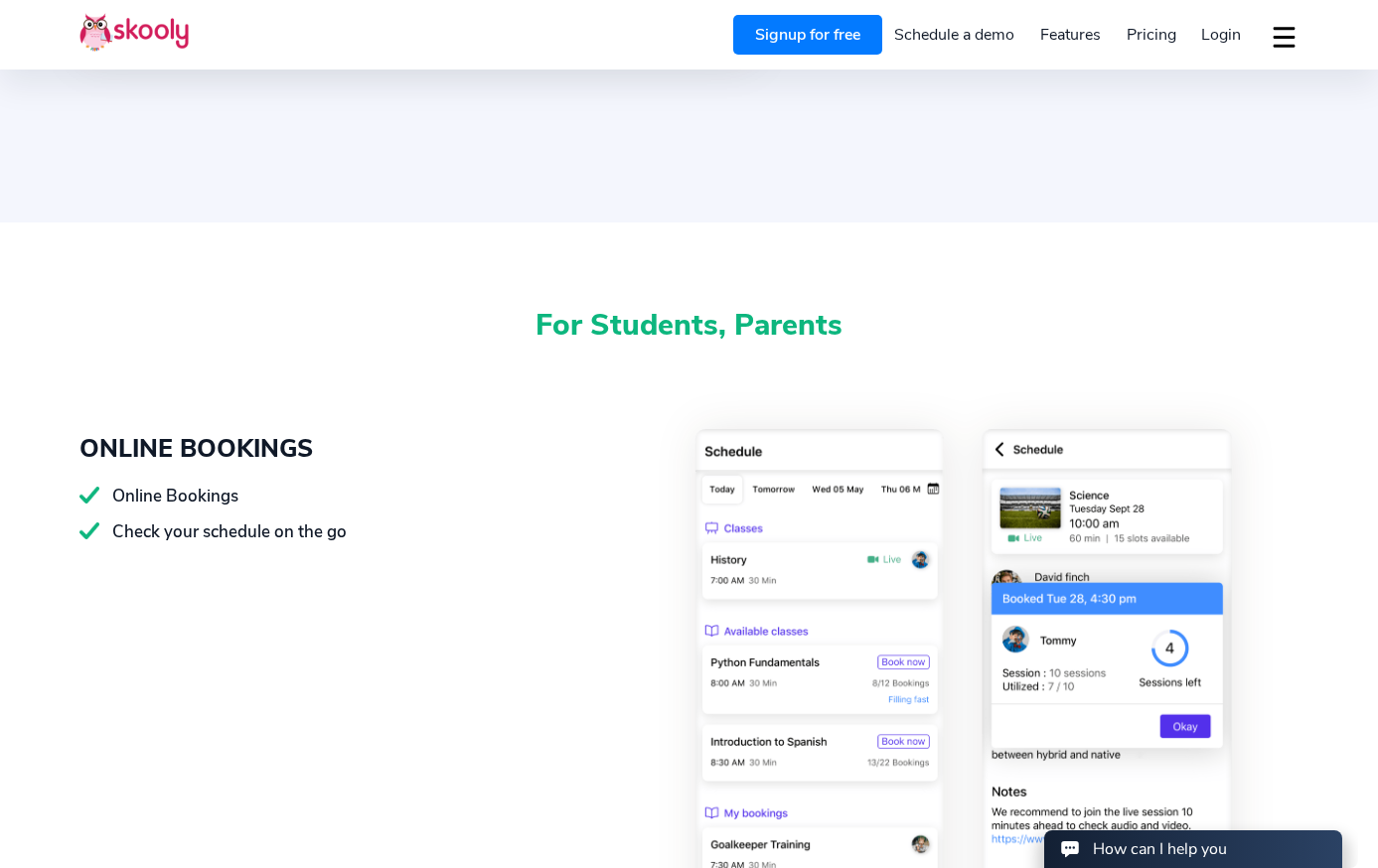 click on "Schedule a demo" at bounding box center (955, 35) 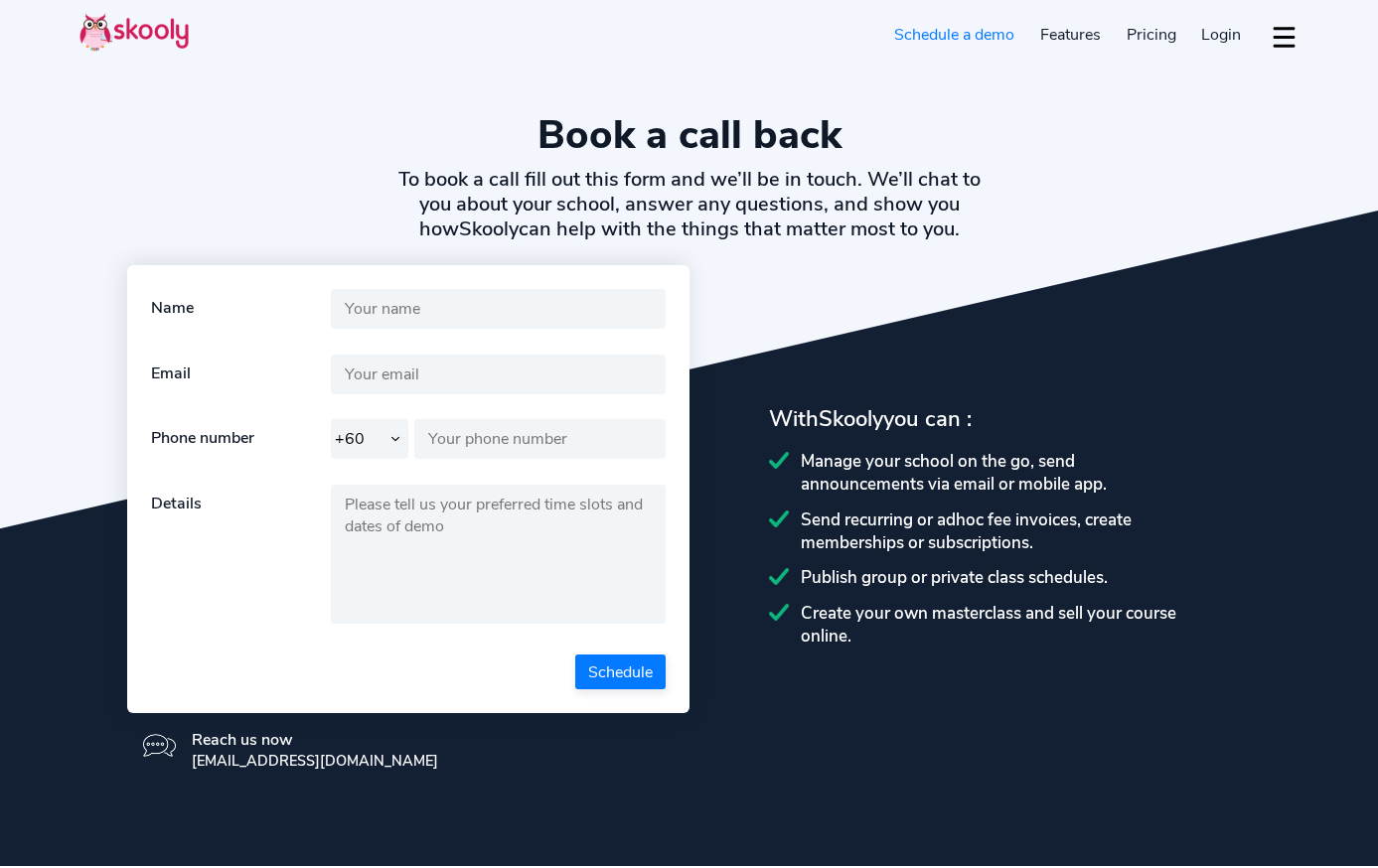 select on "60" 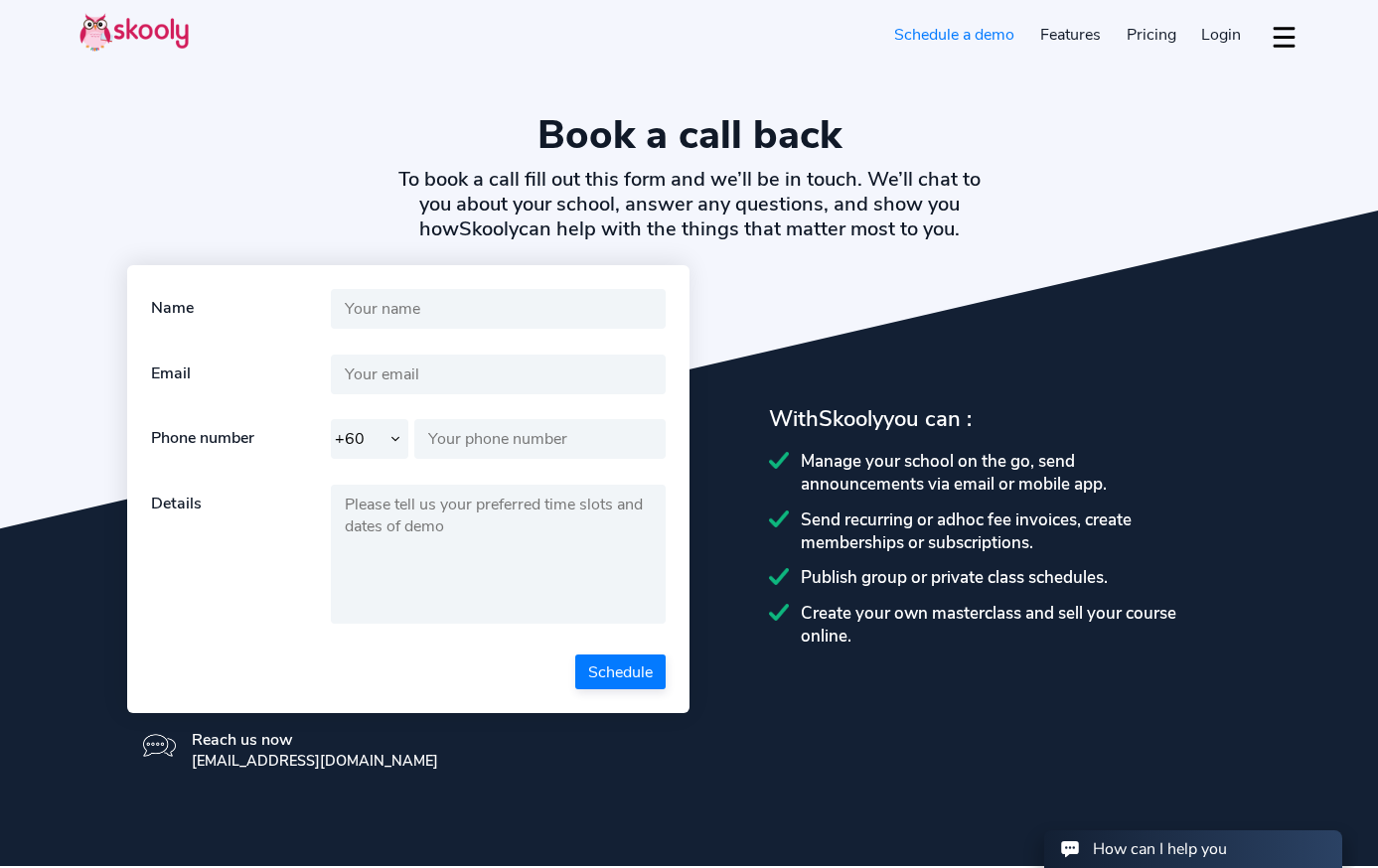 scroll, scrollTop: 0, scrollLeft: 0, axis: both 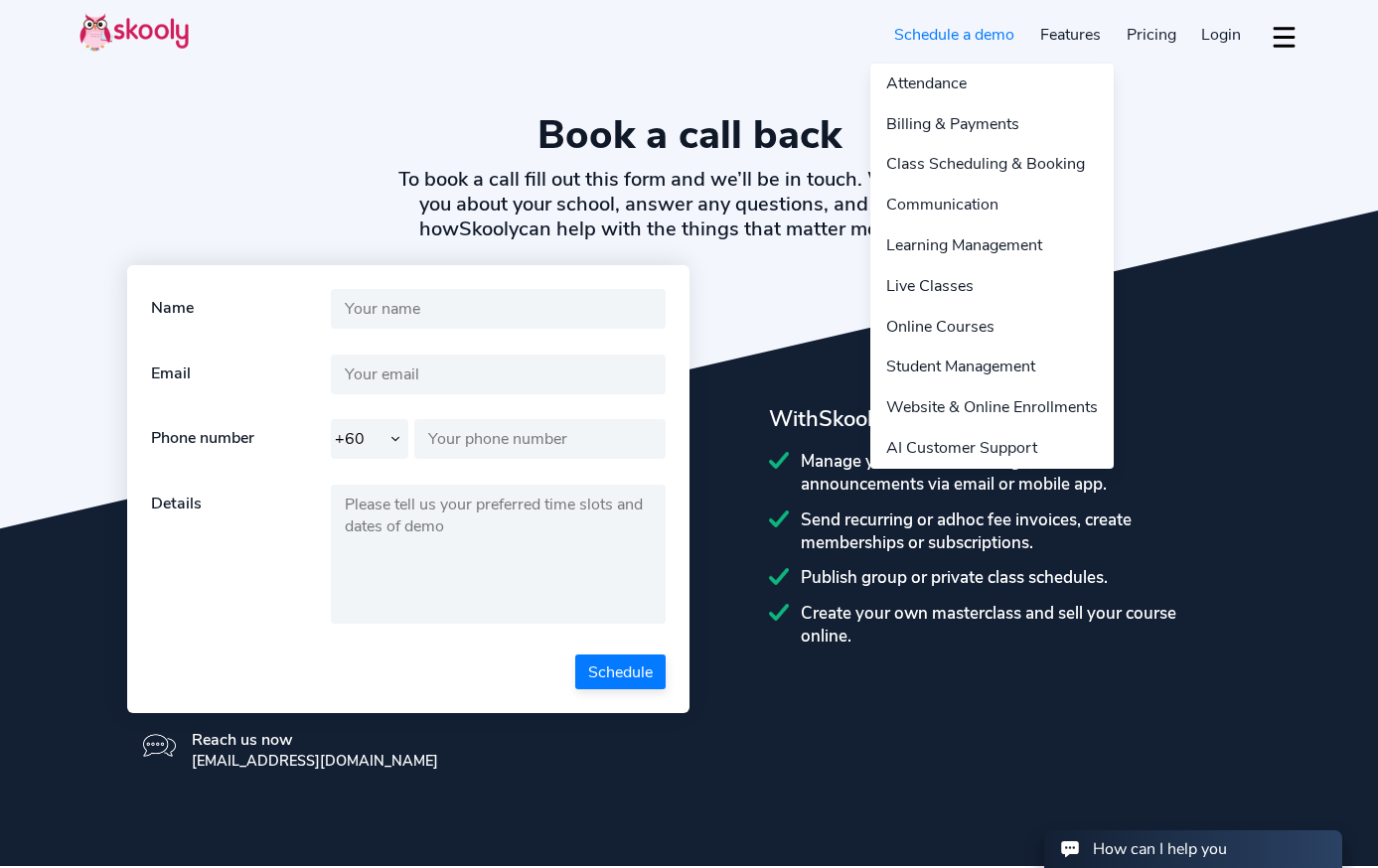 click on "Features" at bounding box center [1070, 35] 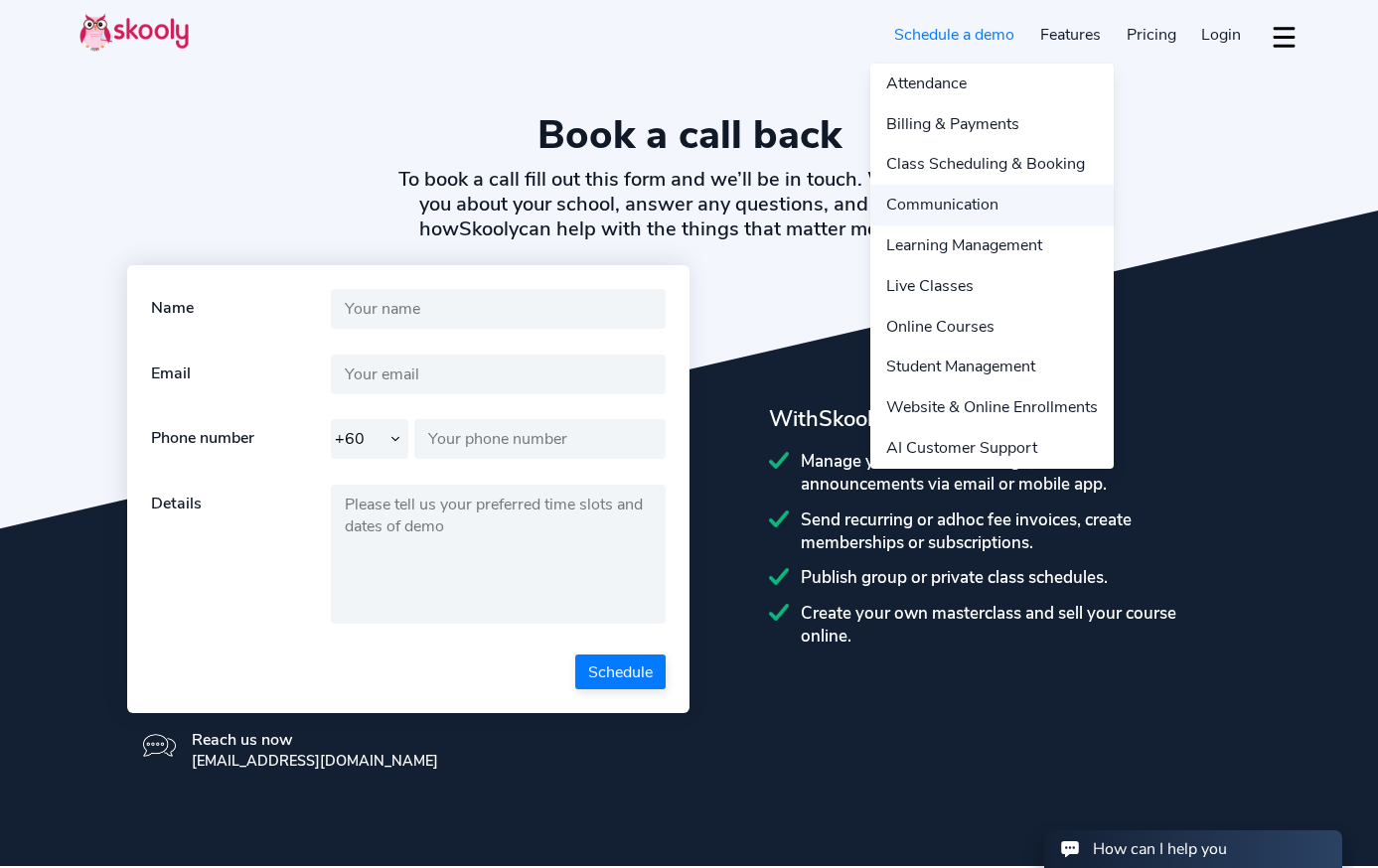 click on "Communication" at bounding box center [992, 205] 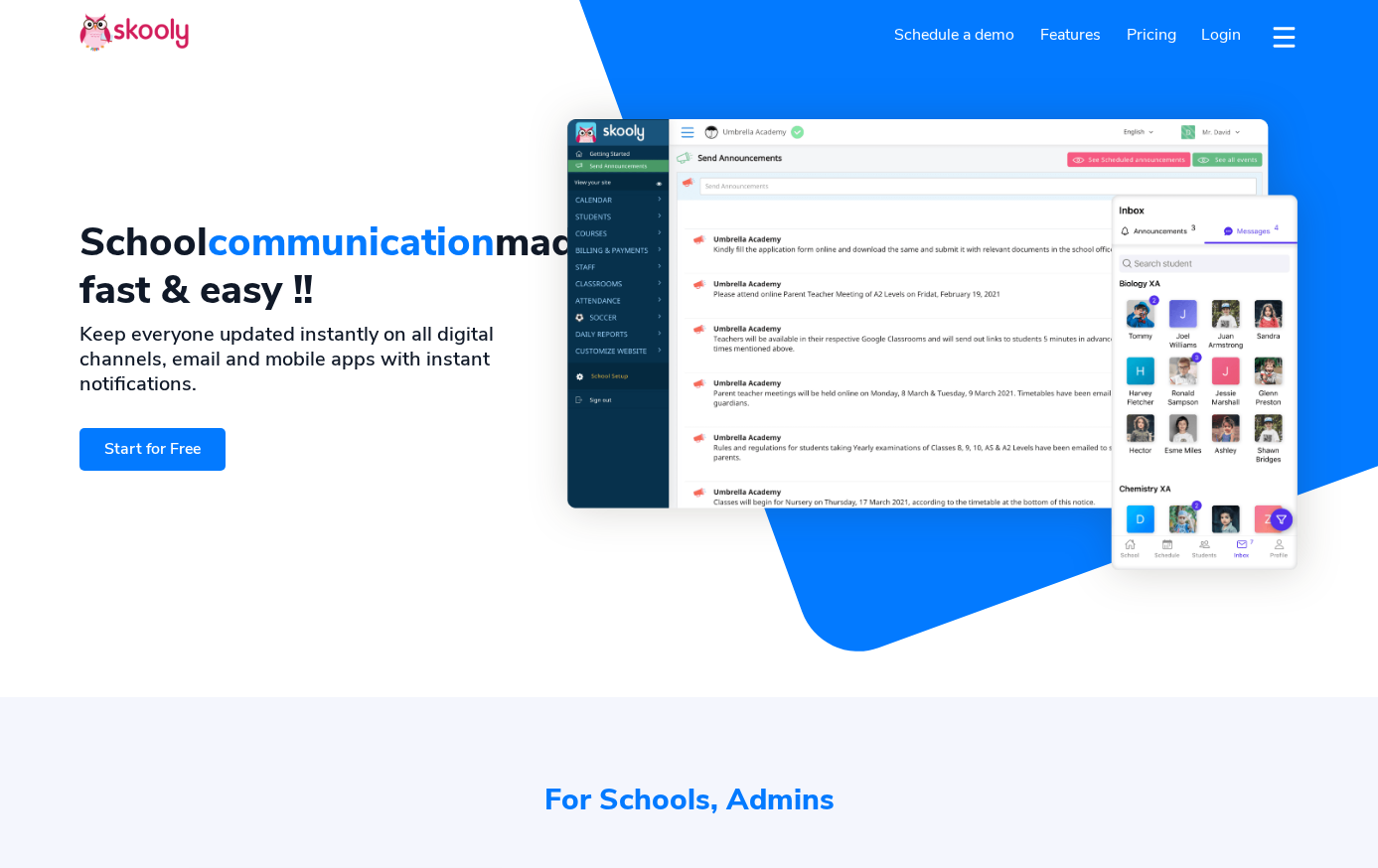 select on "en" 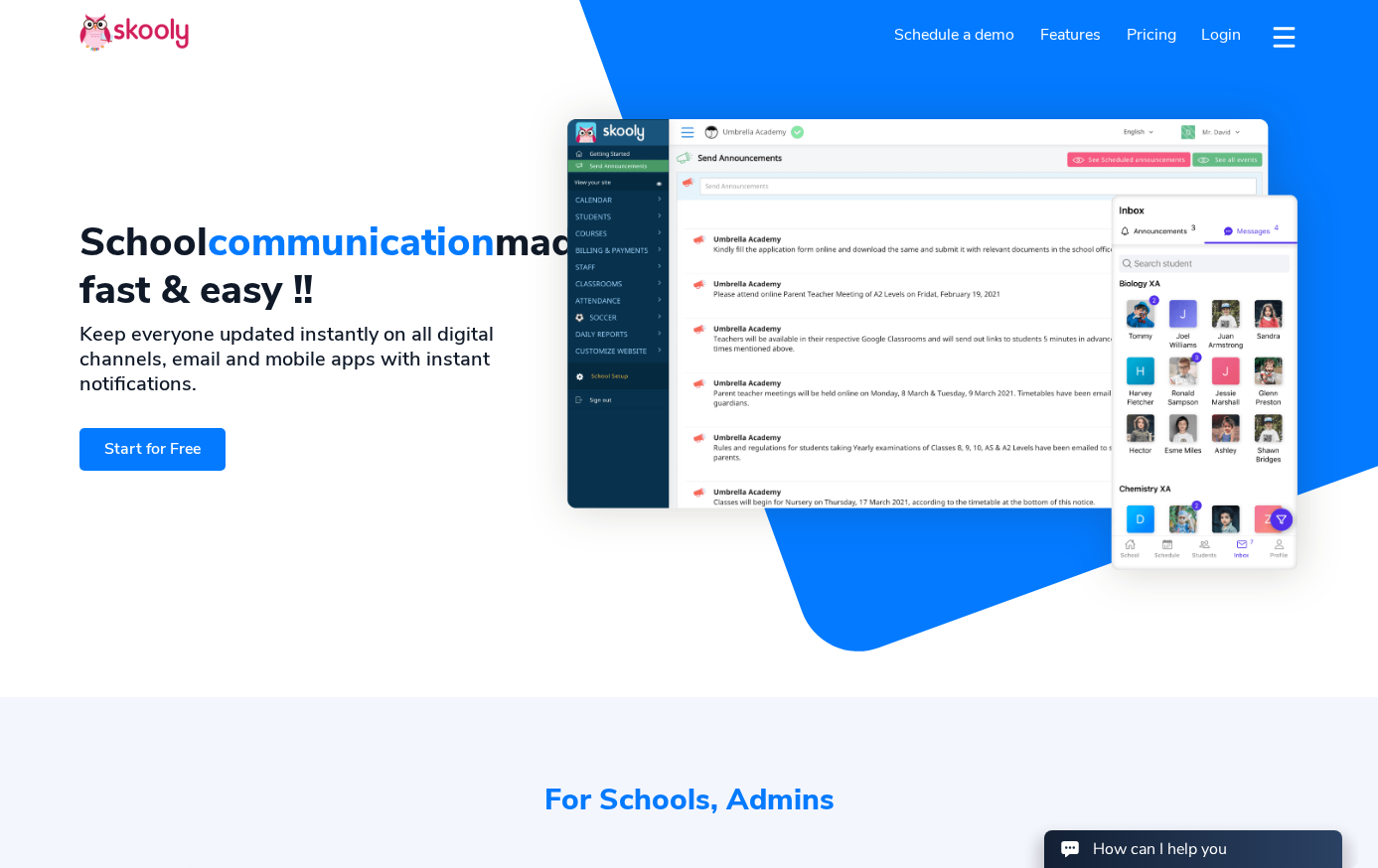 scroll, scrollTop: 0, scrollLeft: 0, axis: both 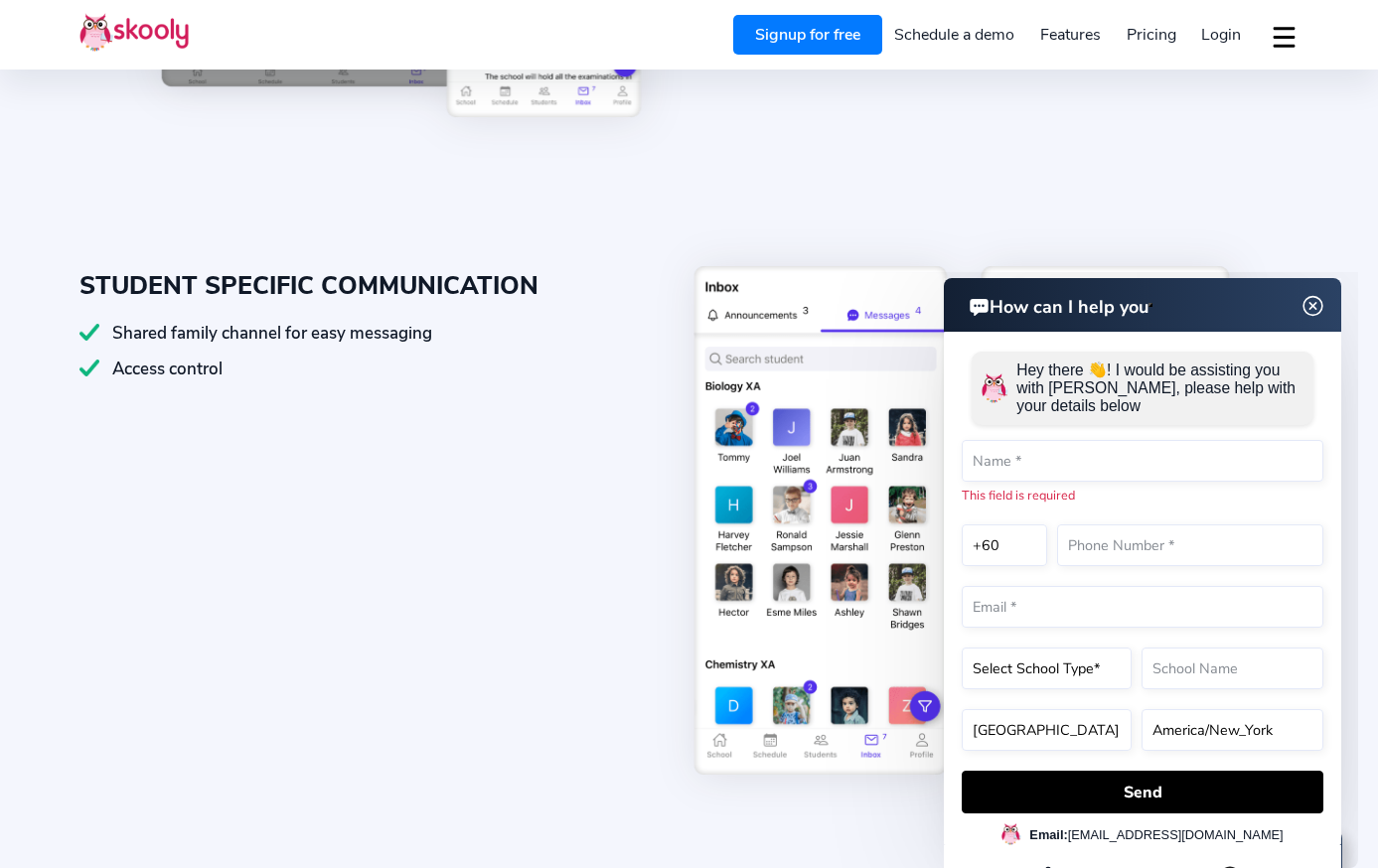 click 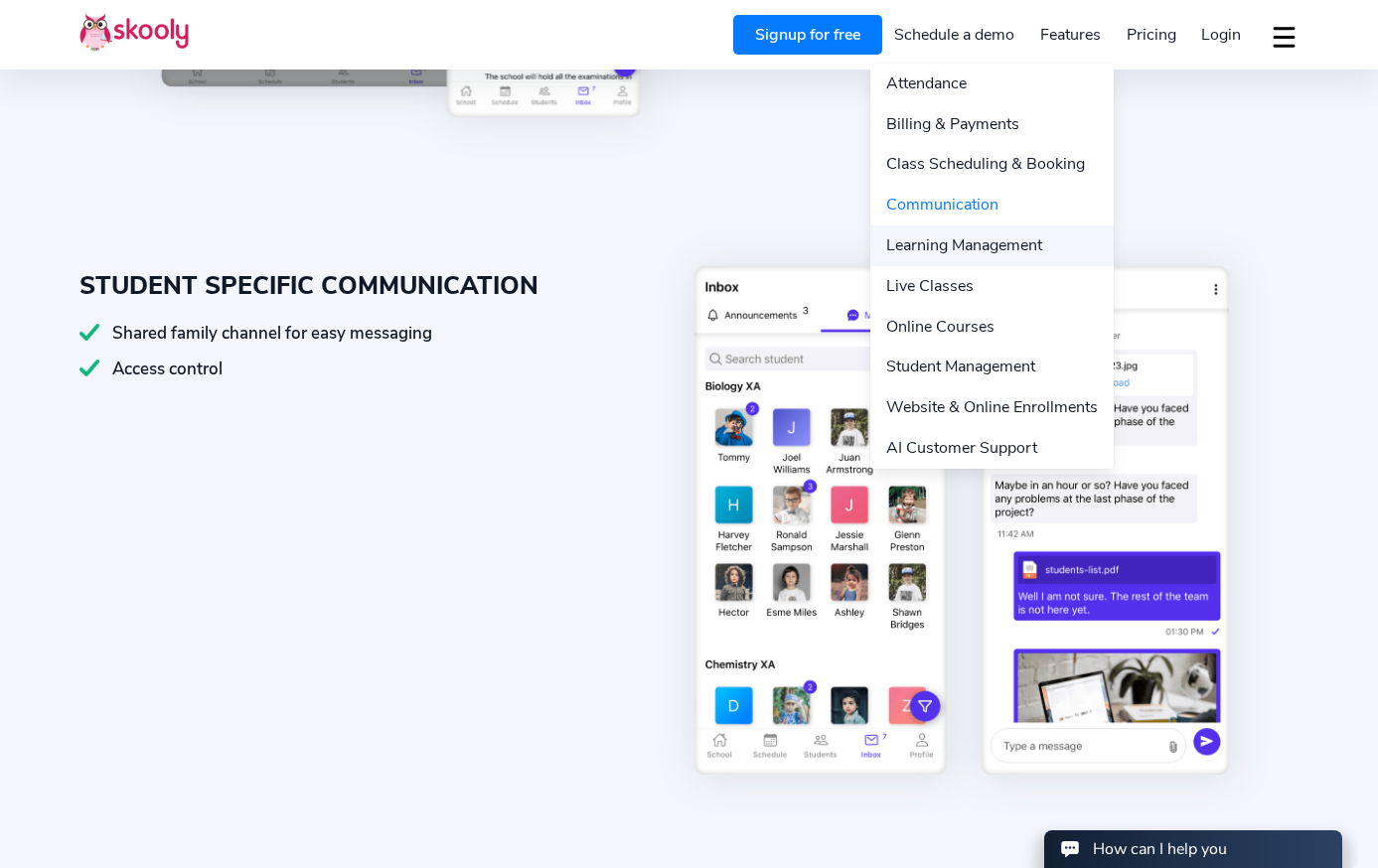 click on "Learning Management" at bounding box center [992, 245] 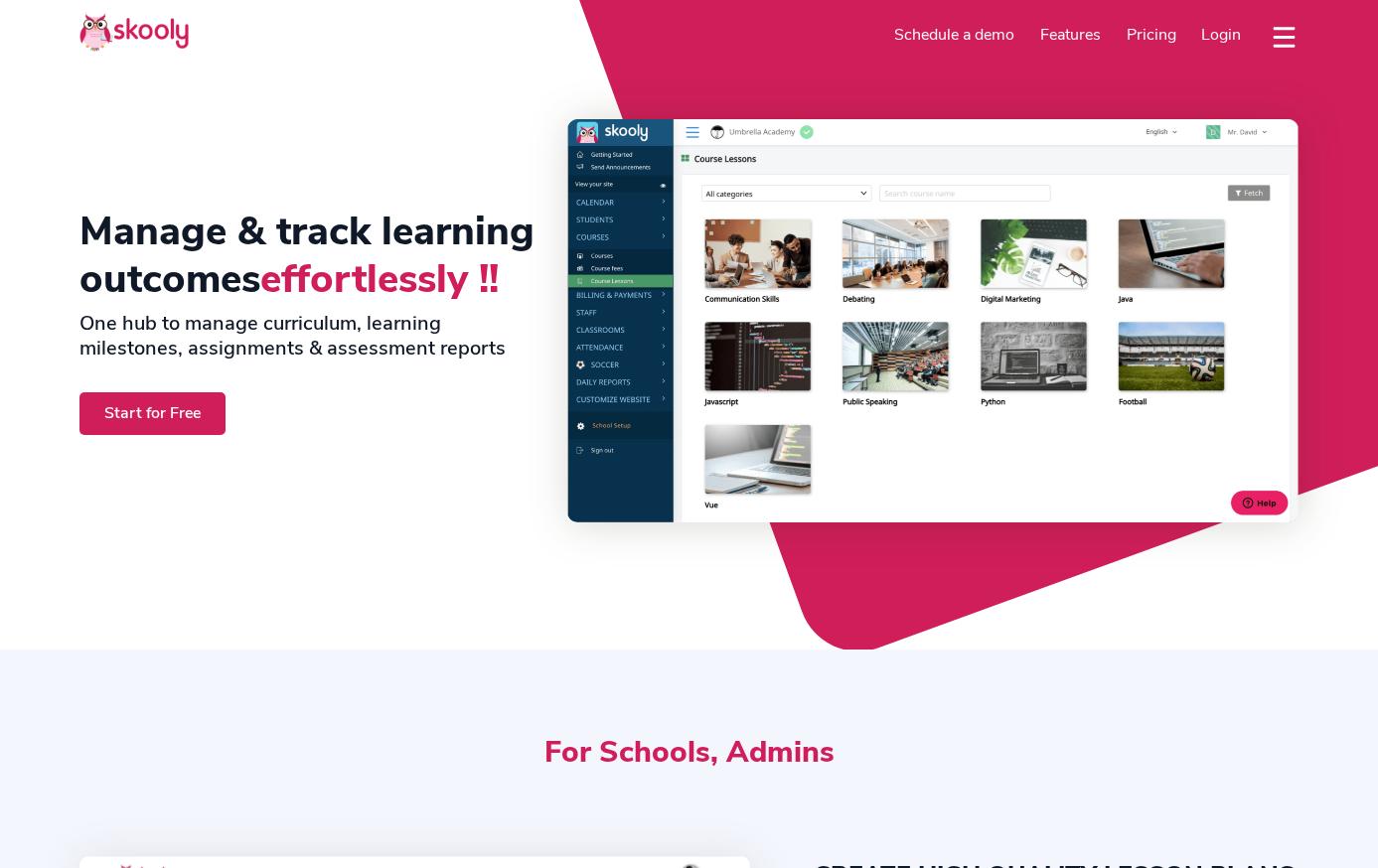 select on "en" 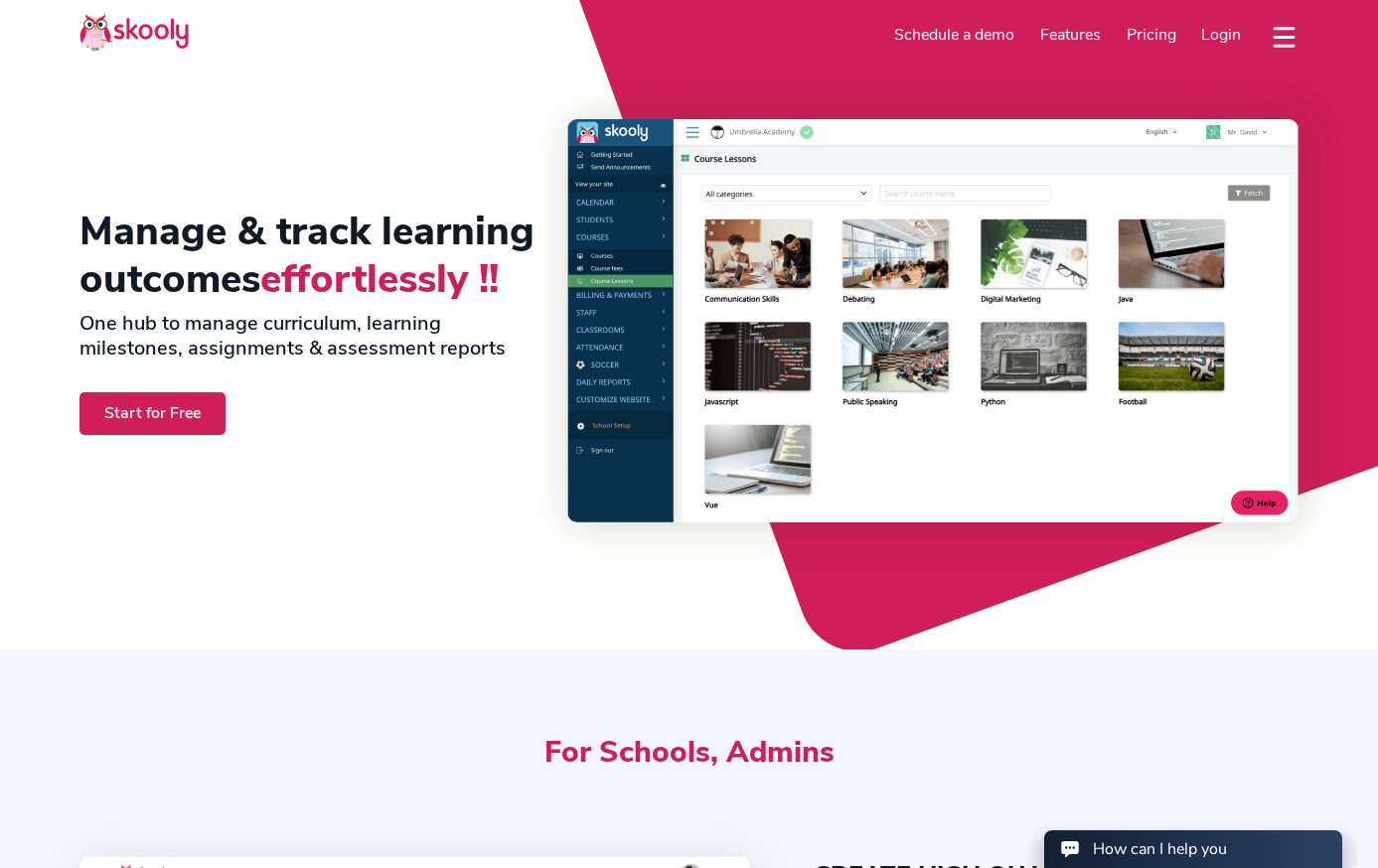 scroll, scrollTop: 0, scrollLeft: 0, axis: both 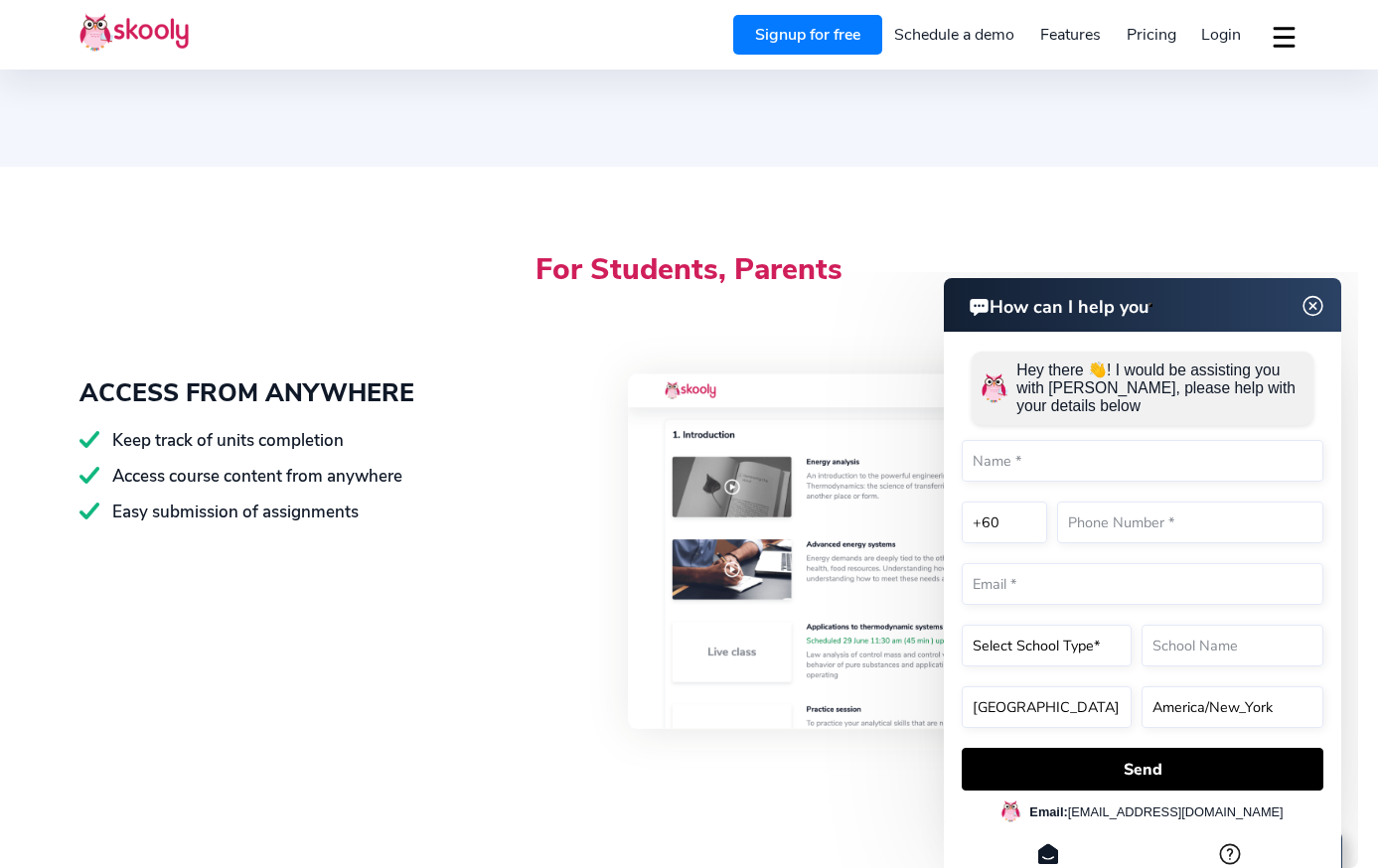 click 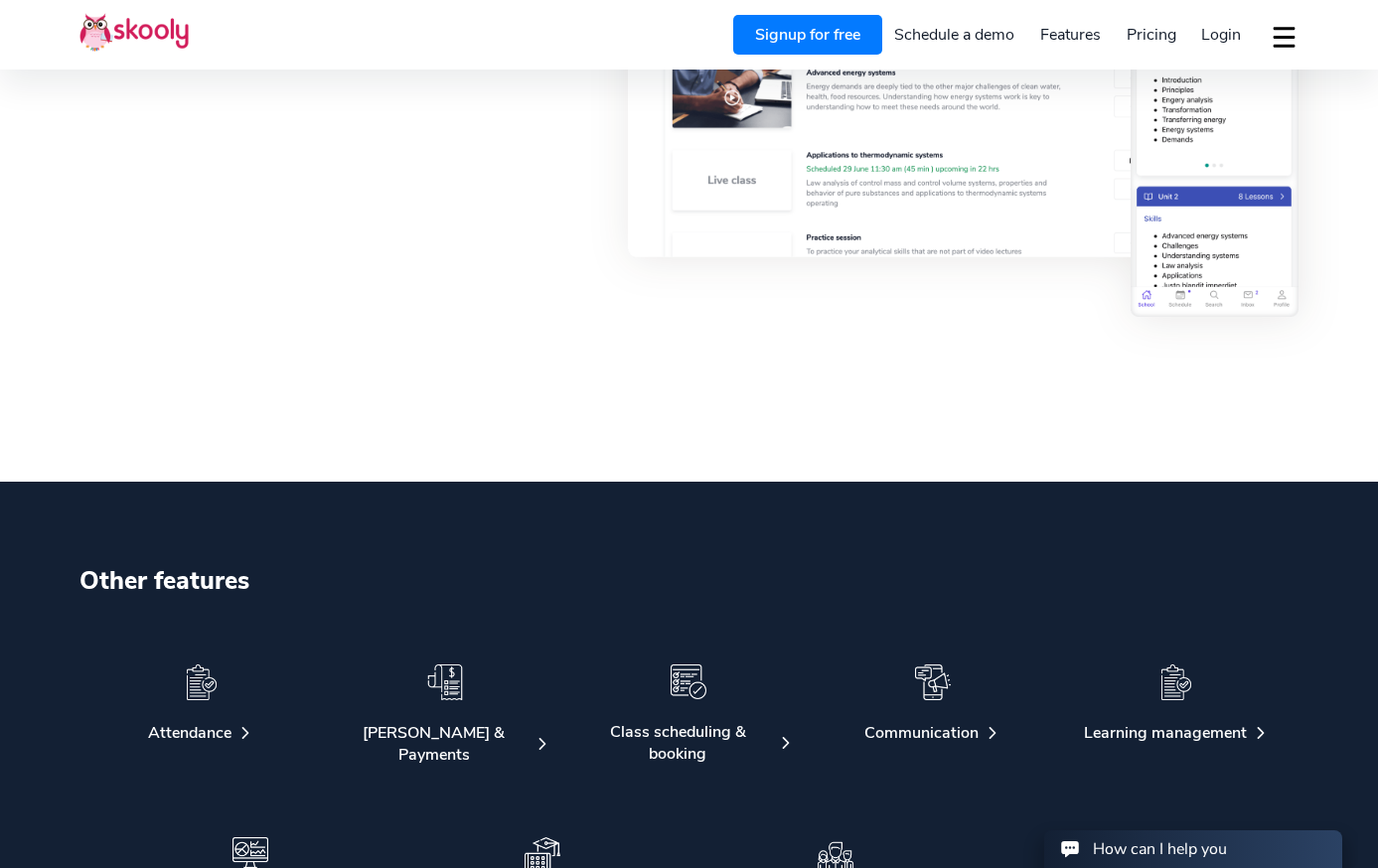 scroll, scrollTop: 2222, scrollLeft: 0, axis: vertical 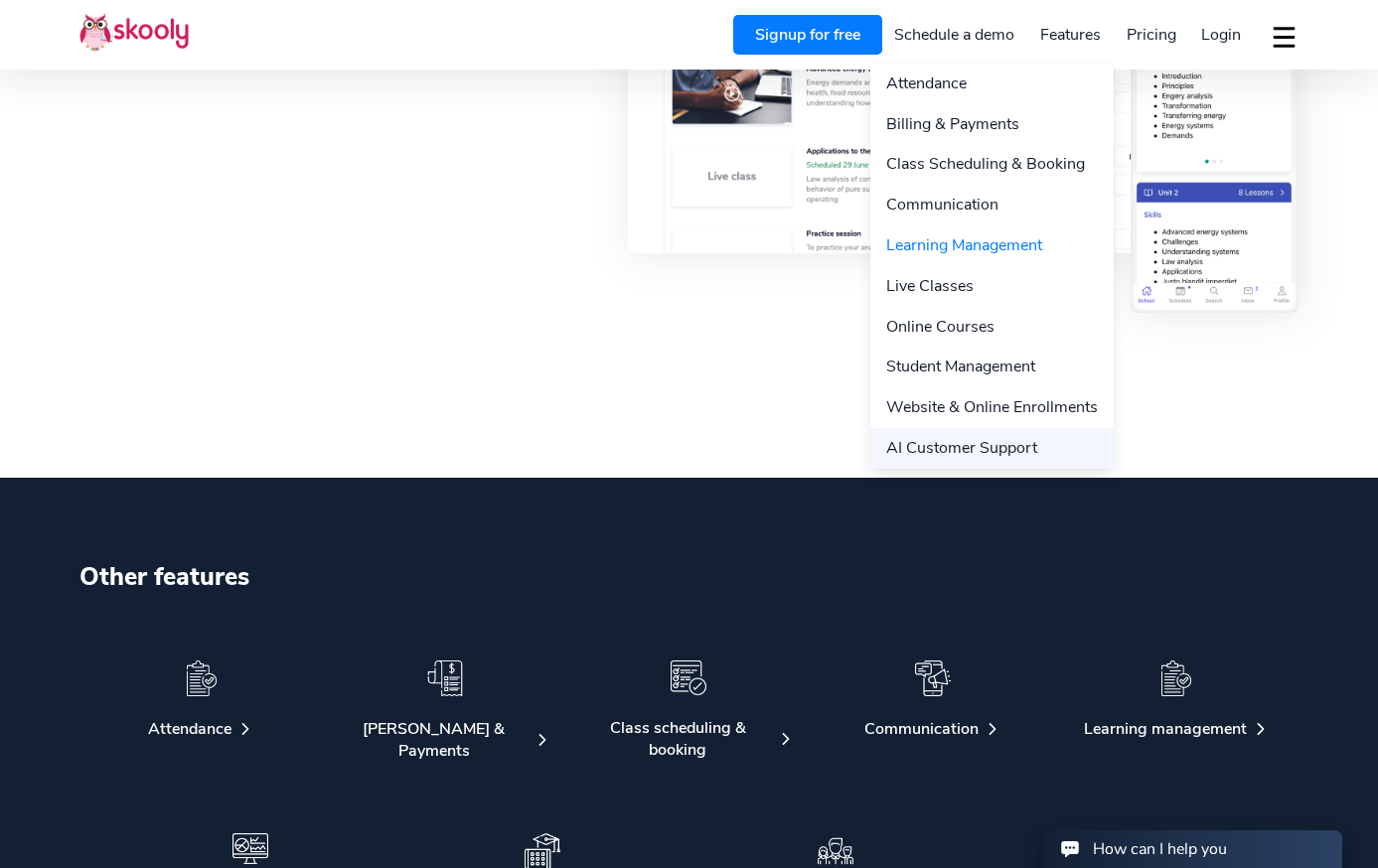 click on "AI Customer Support" at bounding box center [992, 448] 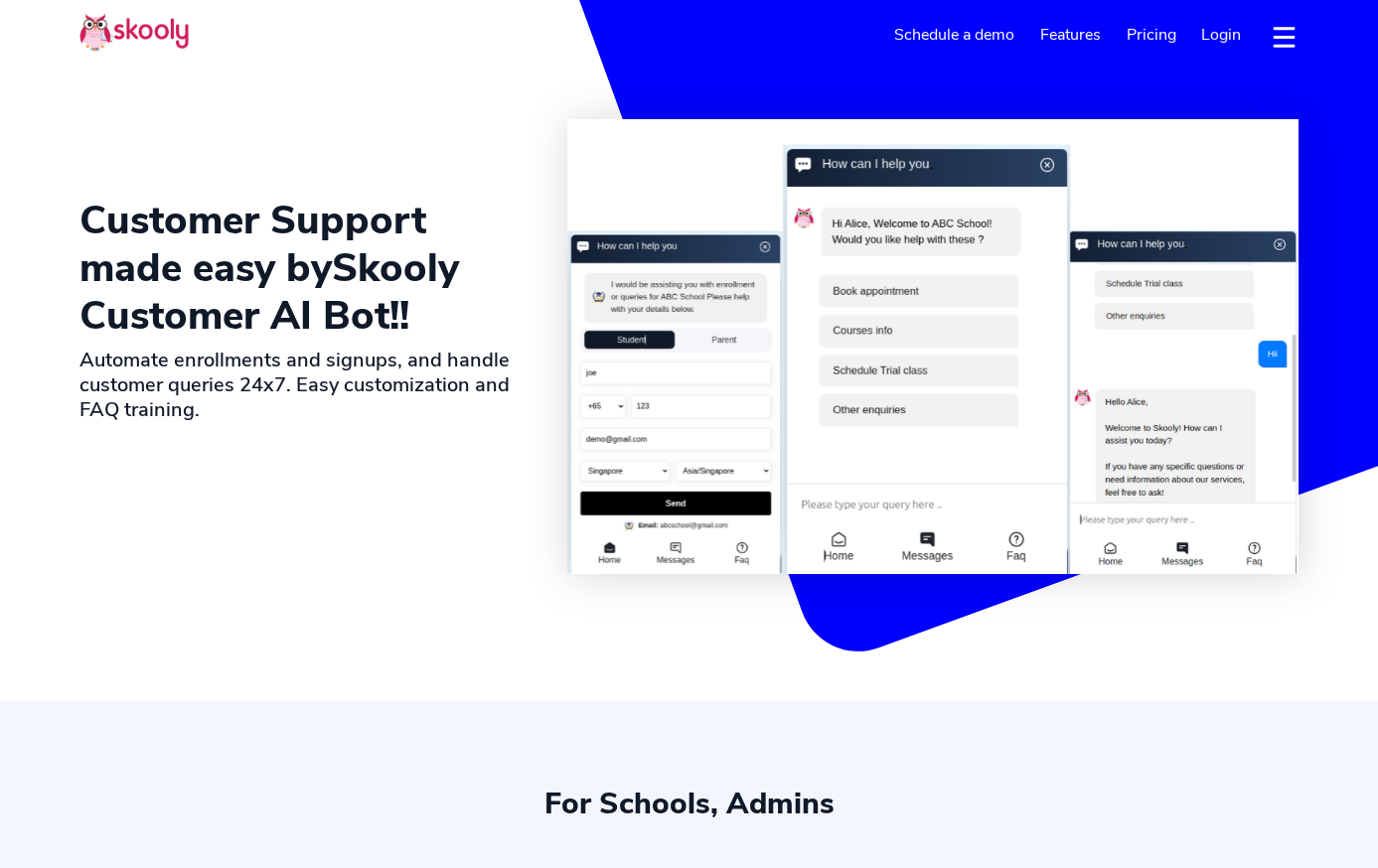select on "en" 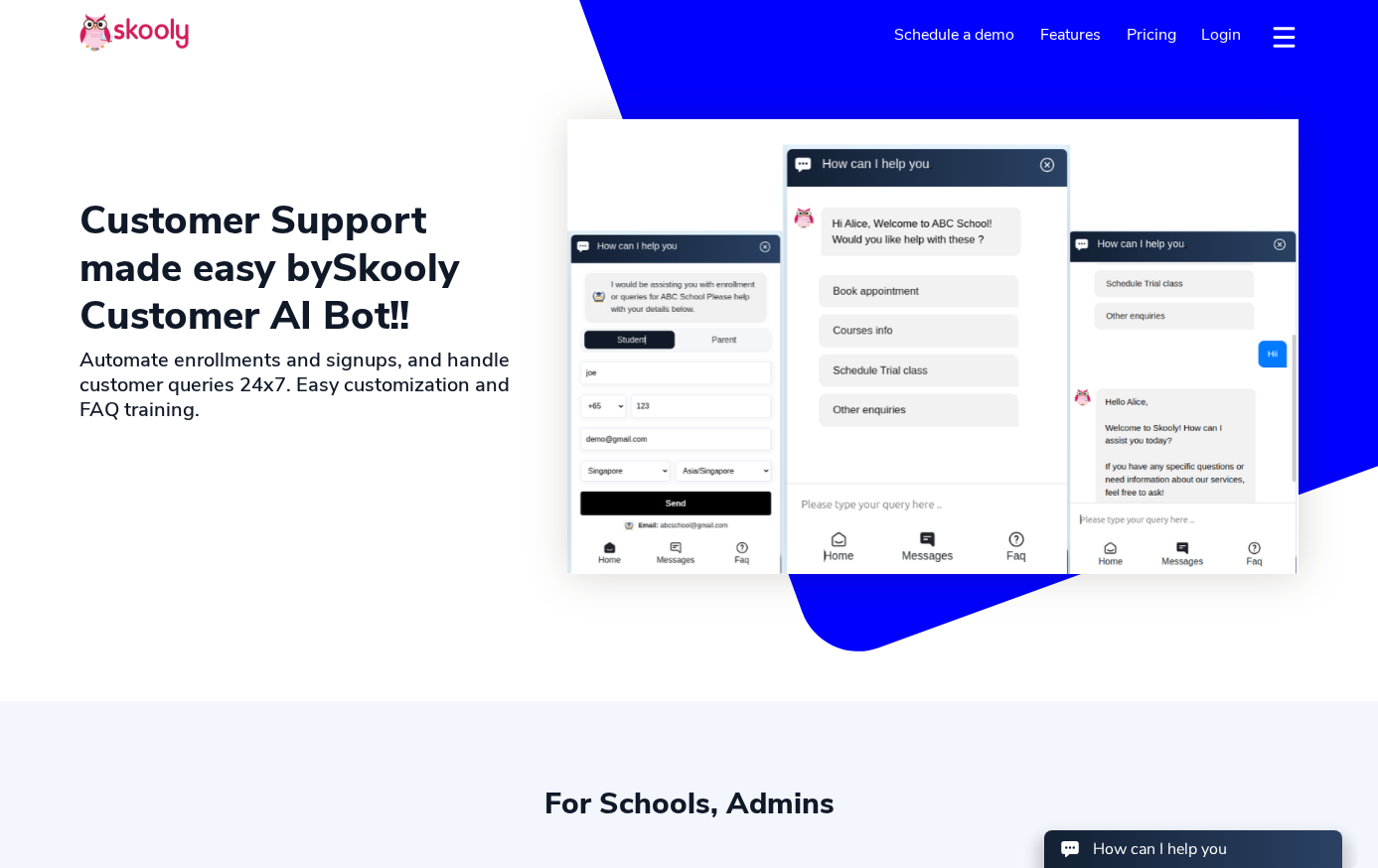 scroll, scrollTop: 0, scrollLeft: 0, axis: both 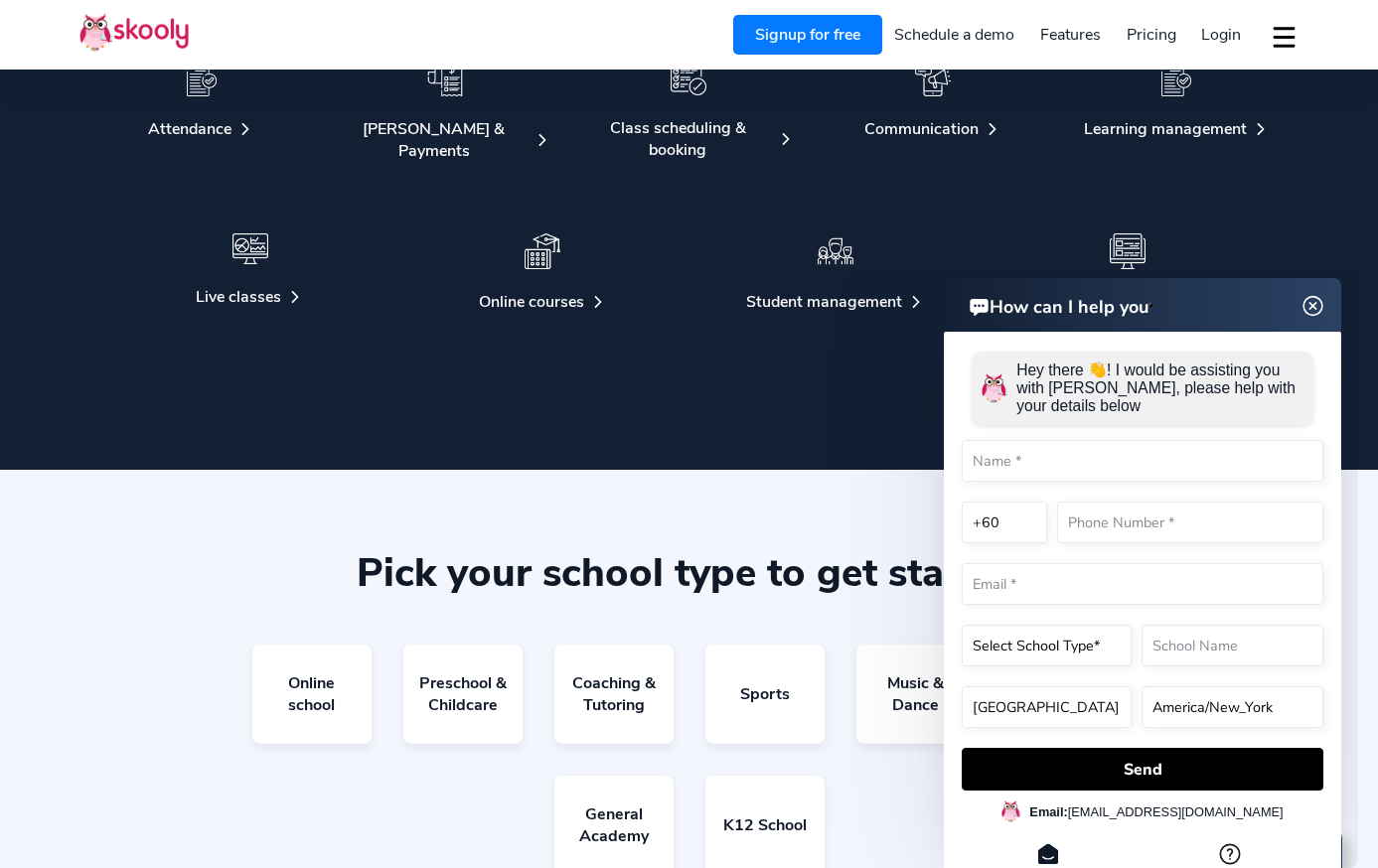 click 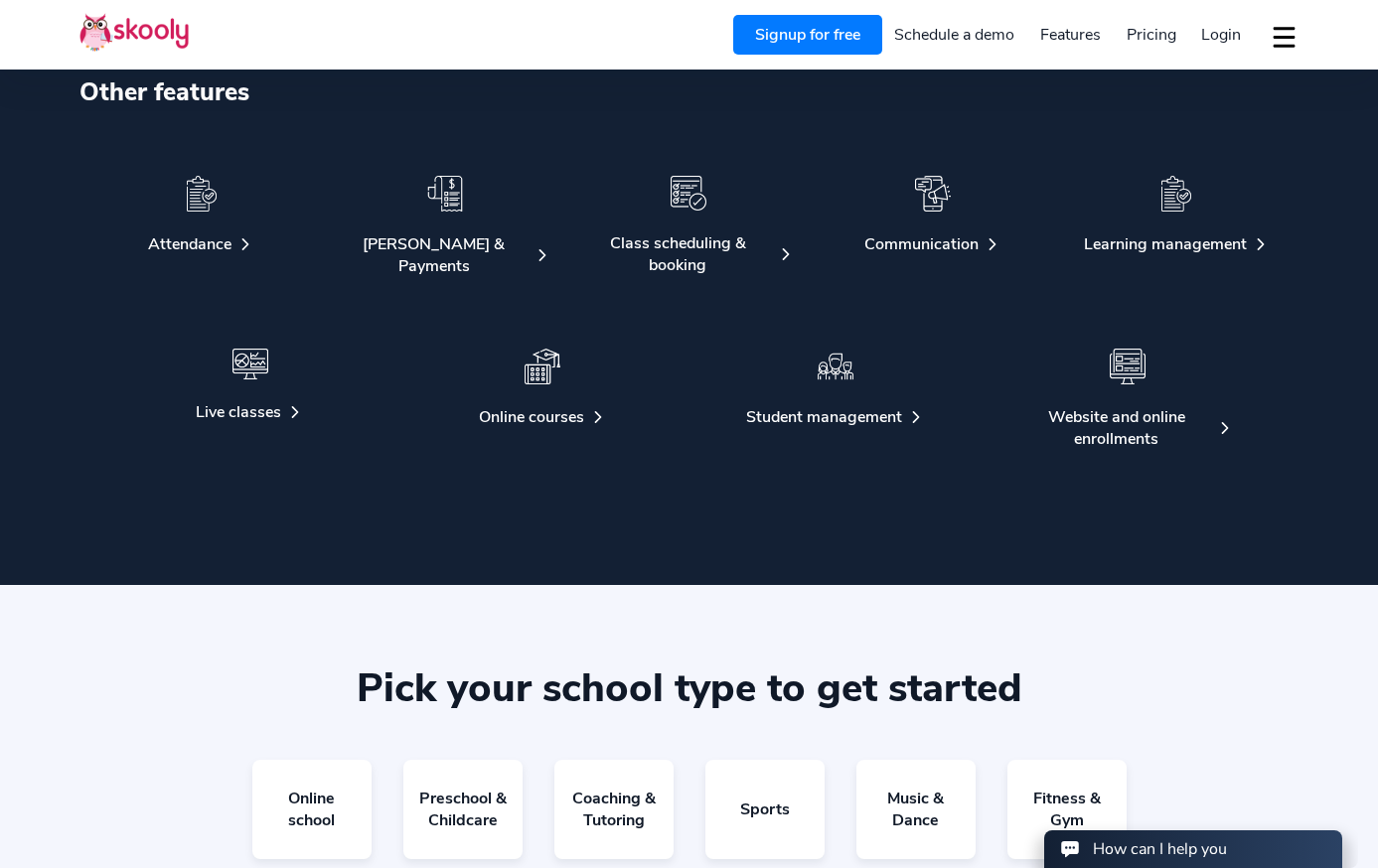 scroll, scrollTop: 4237, scrollLeft: 0, axis: vertical 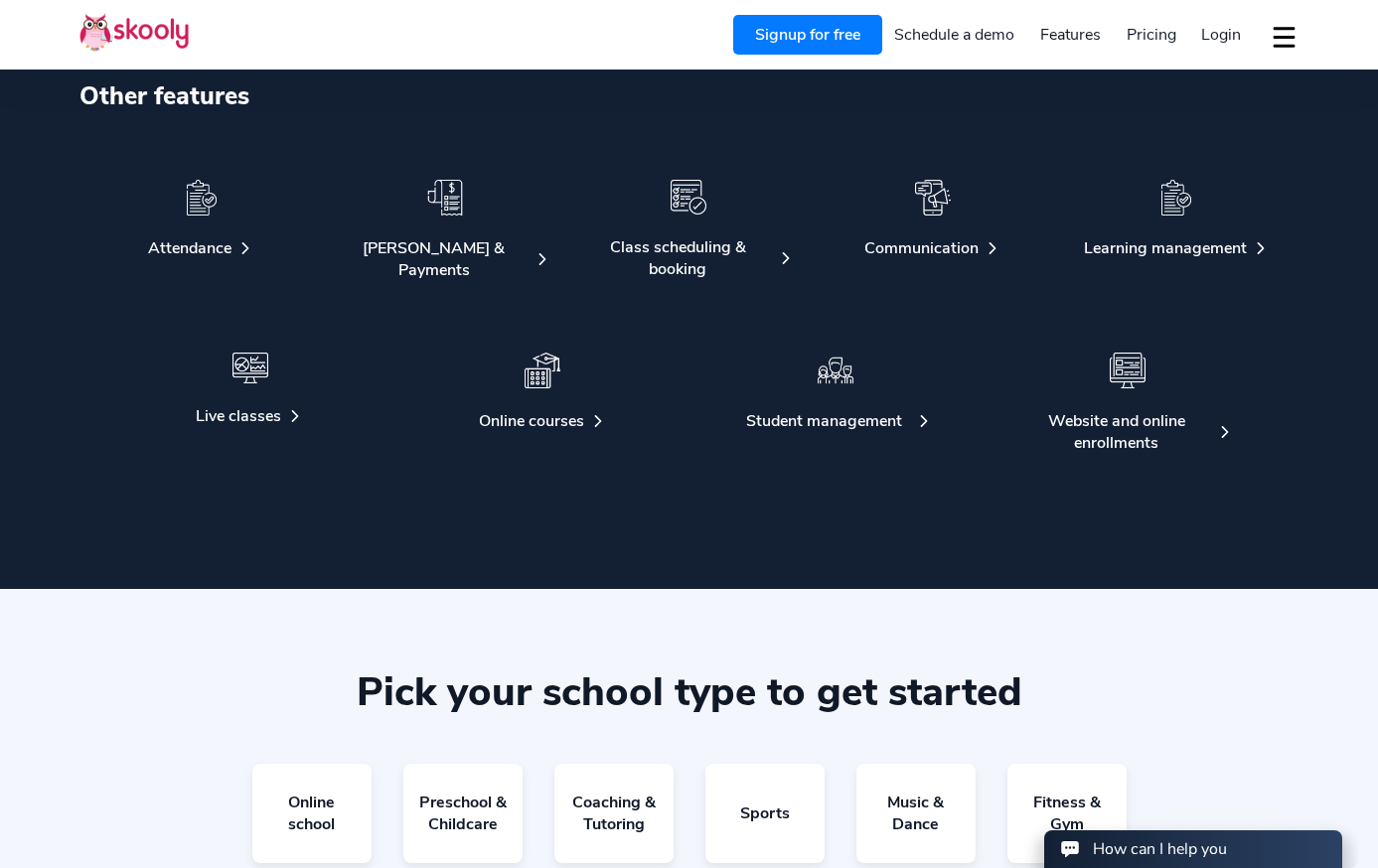click on "Student management" at bounding box center [824, 421] 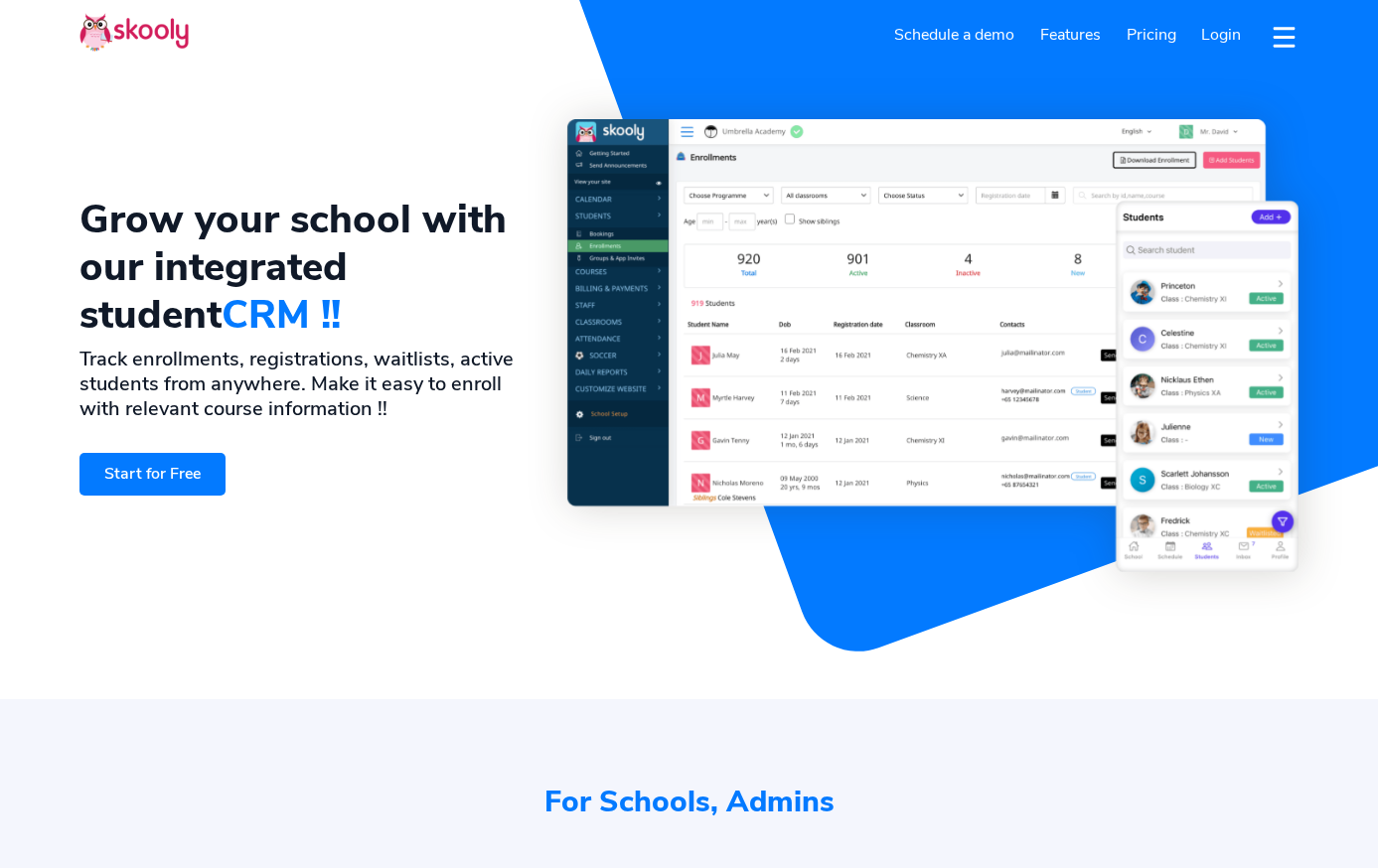 select on "en" 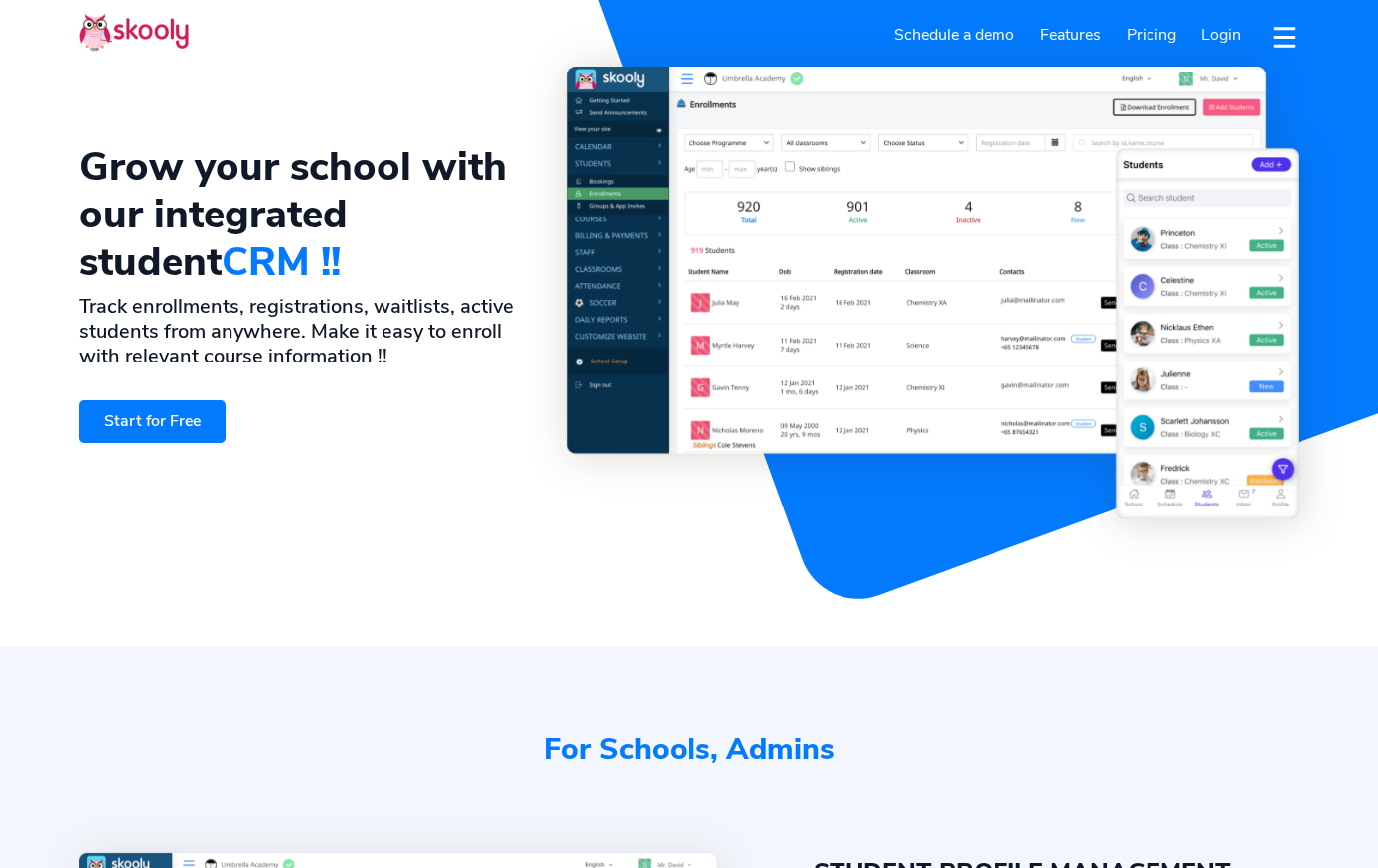 select on "60" 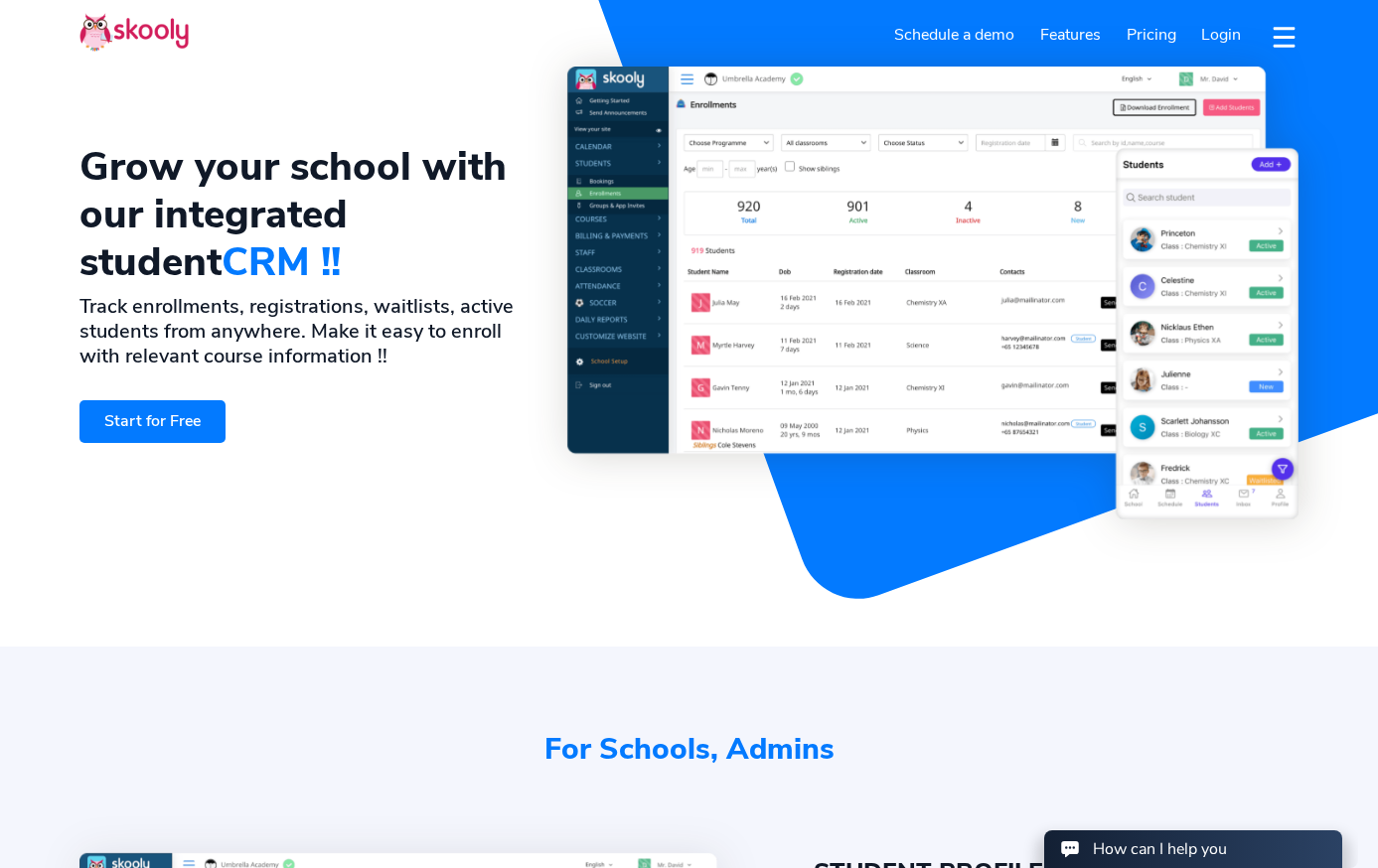 scroll, scrollTop: 0, scrollLeft: 0, axis: both 